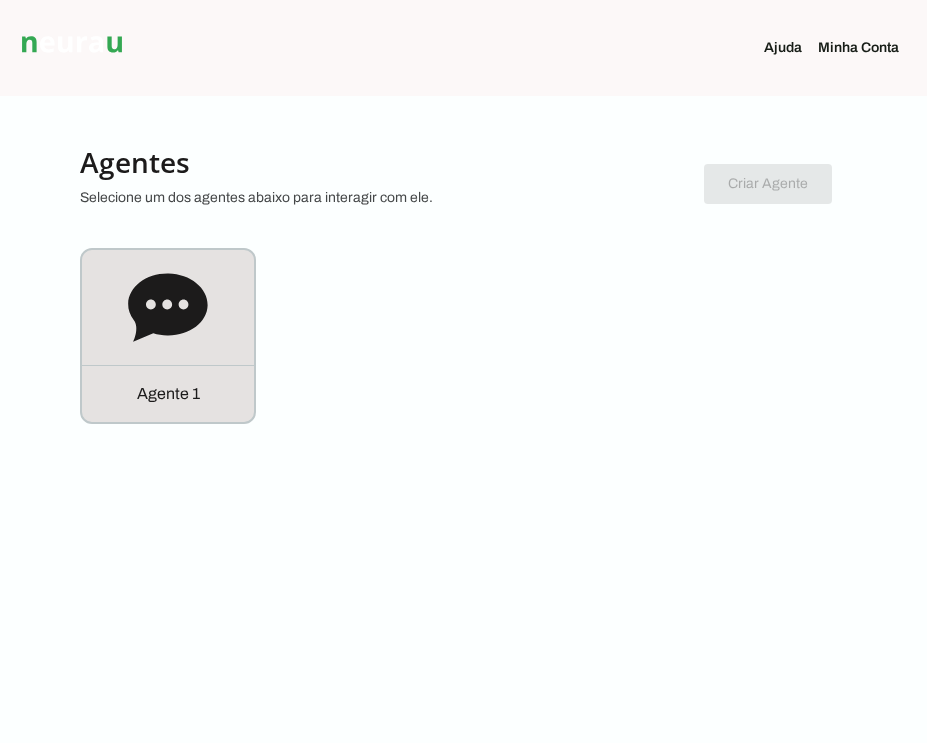 scroll, scrollTop: 0, scrollLeft: 0, axis: both 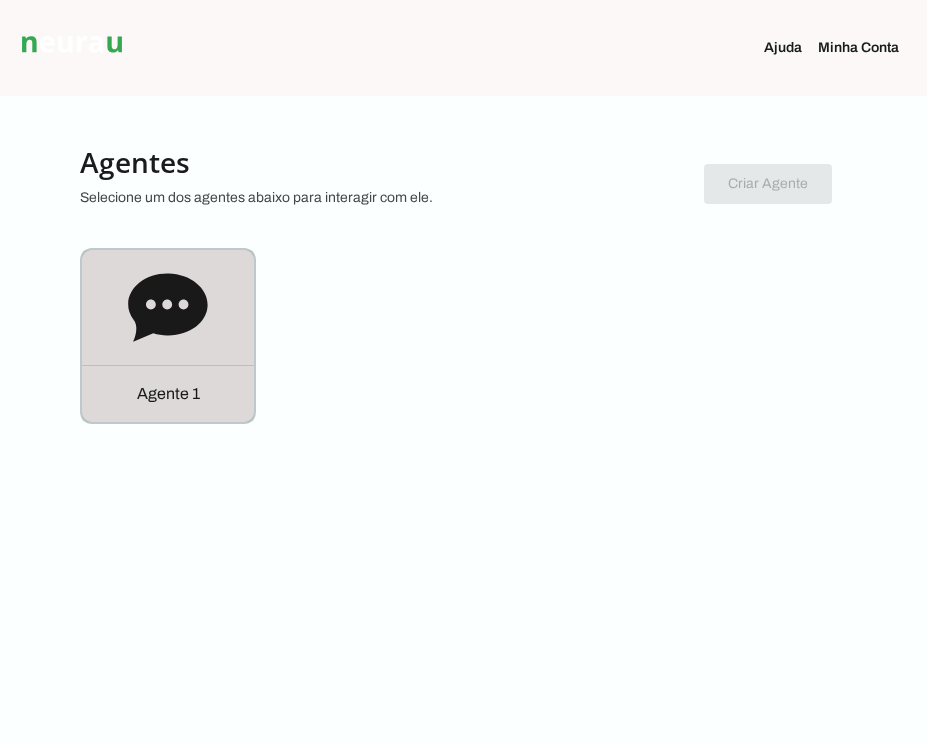 click on "Agente 1" 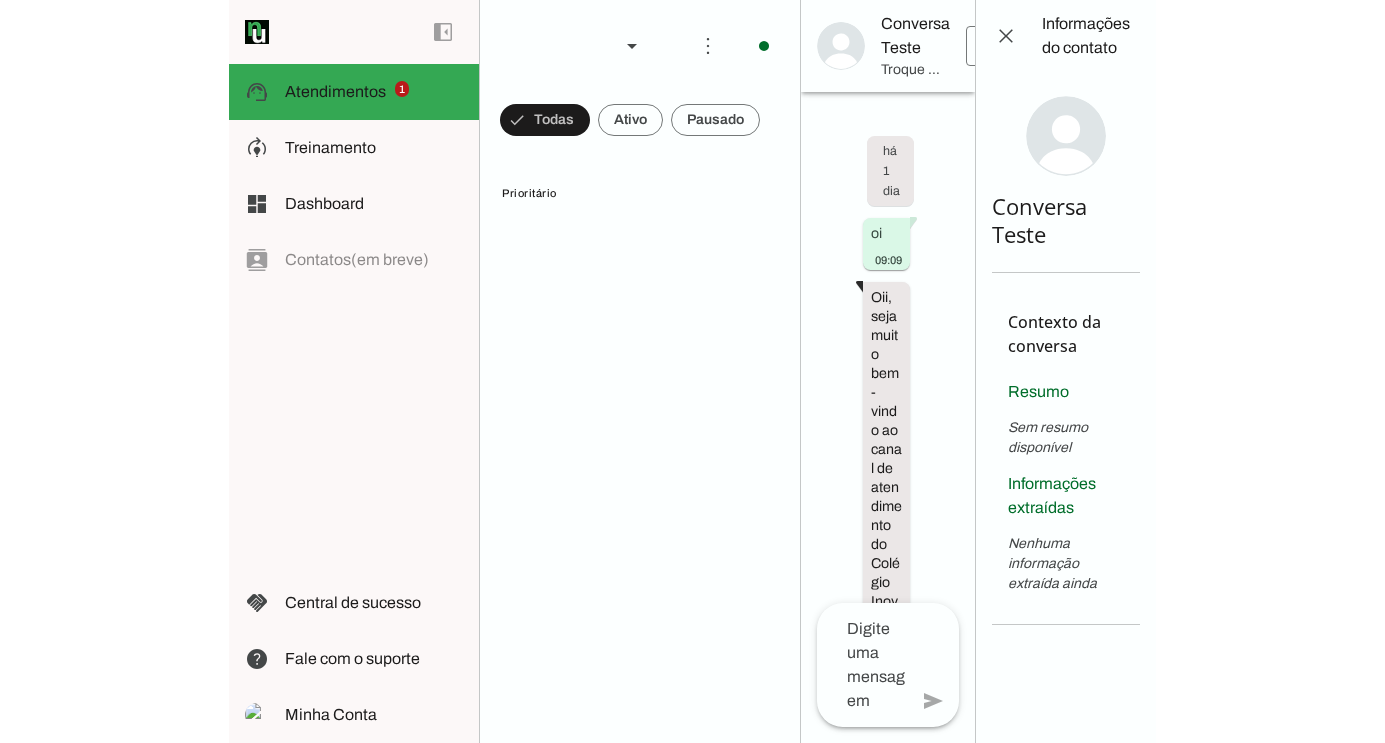scroll, scrollTop: 639, scrollLeft: 0, axis: vertical 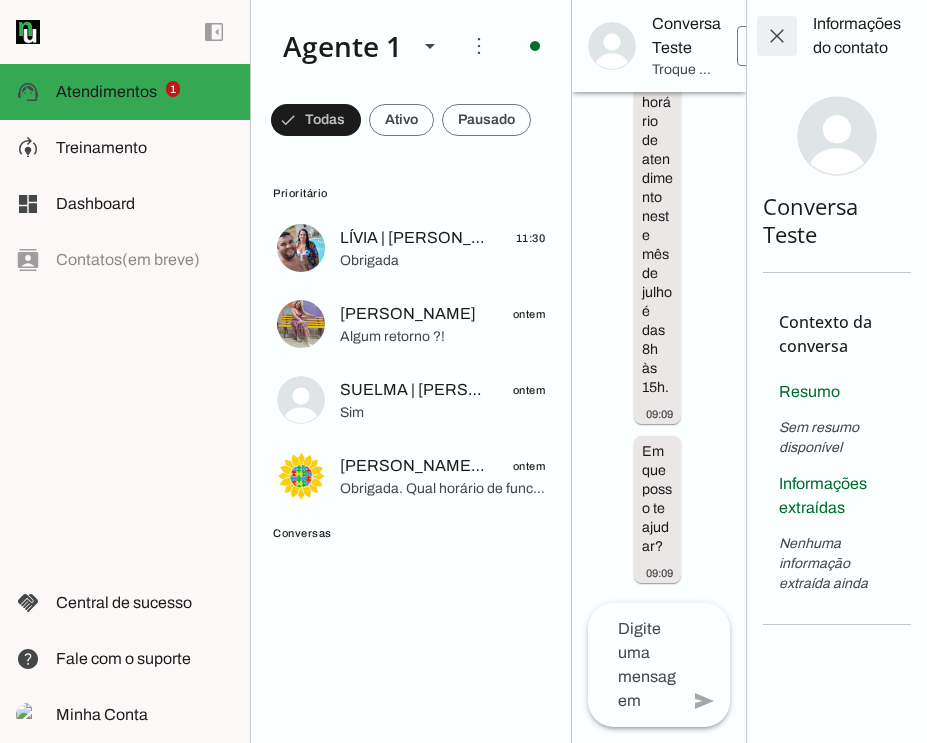 click at bounding box center [777, 36] 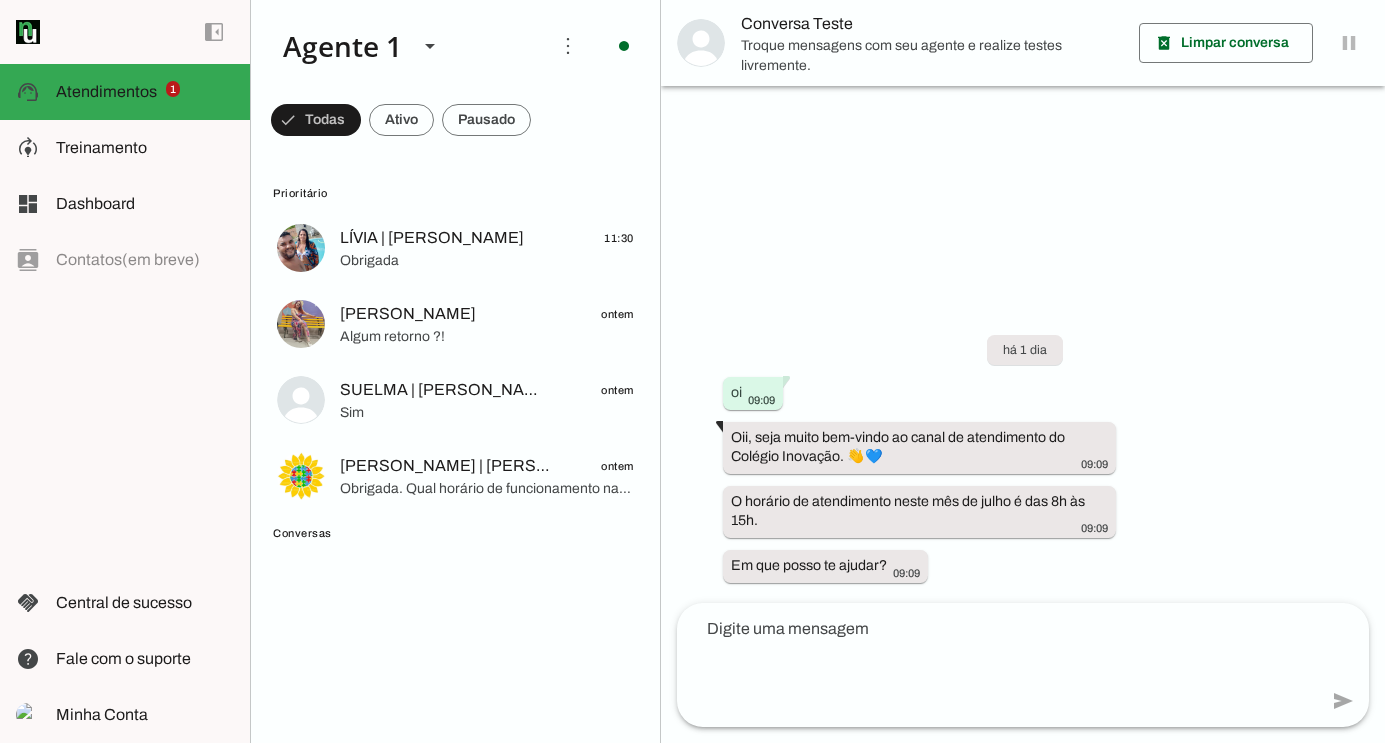 scroll, scrollTop: 0, scrollLeft: 0, axis: both 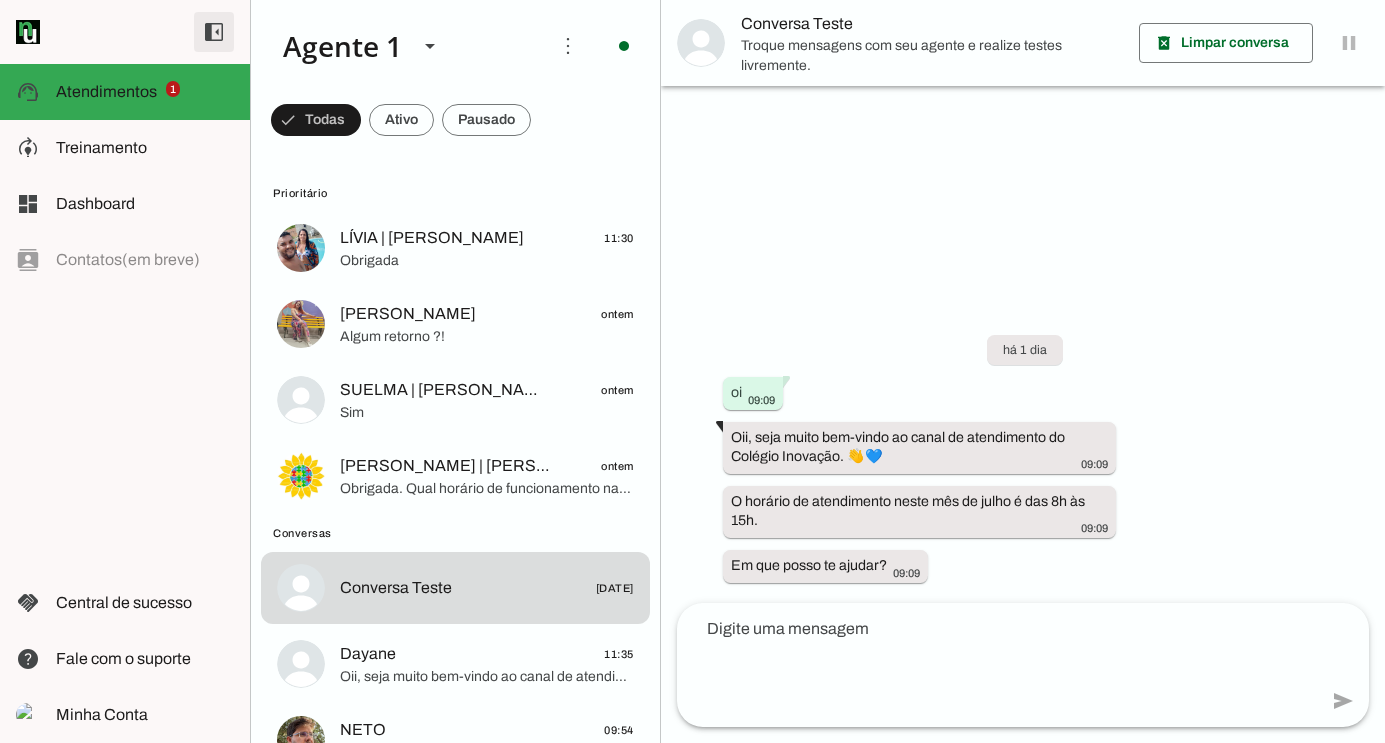 click at bounding box center (214, 32) 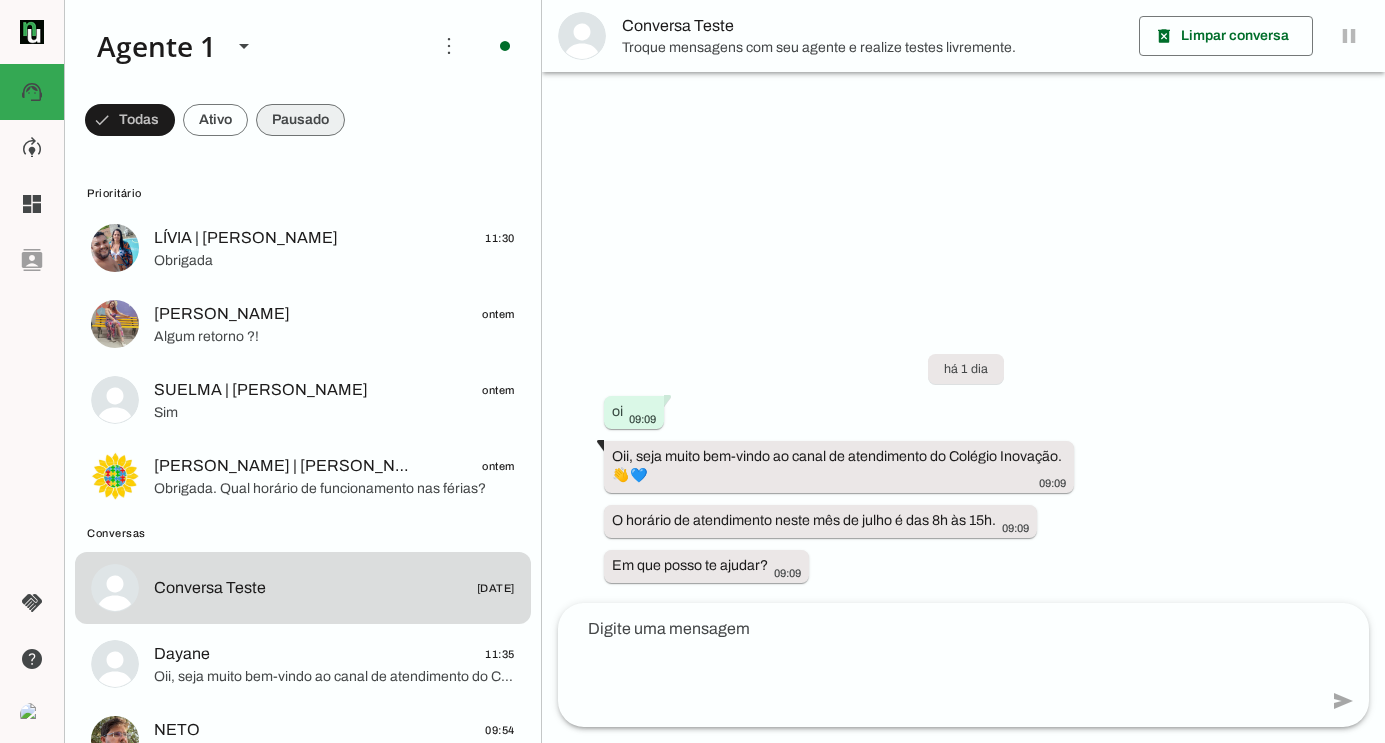 click at bounding box center (130, 120) 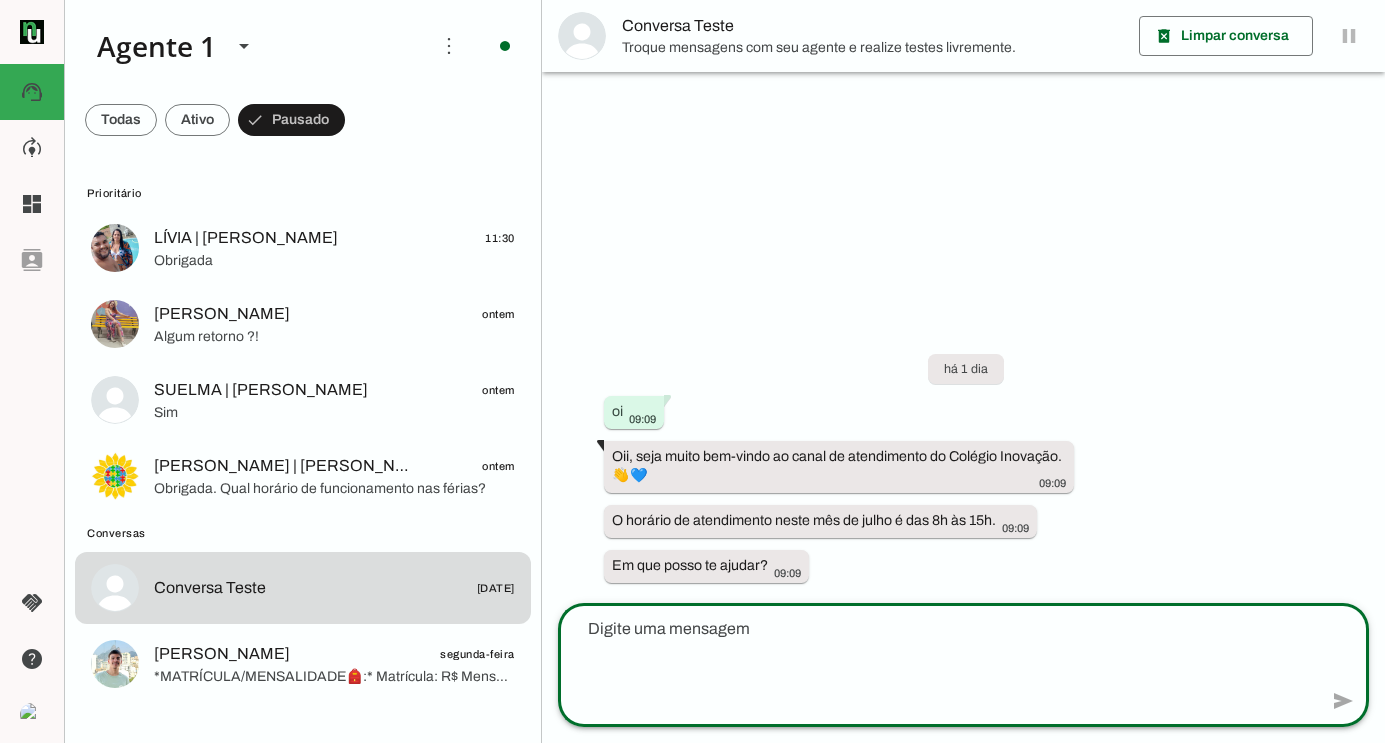 click 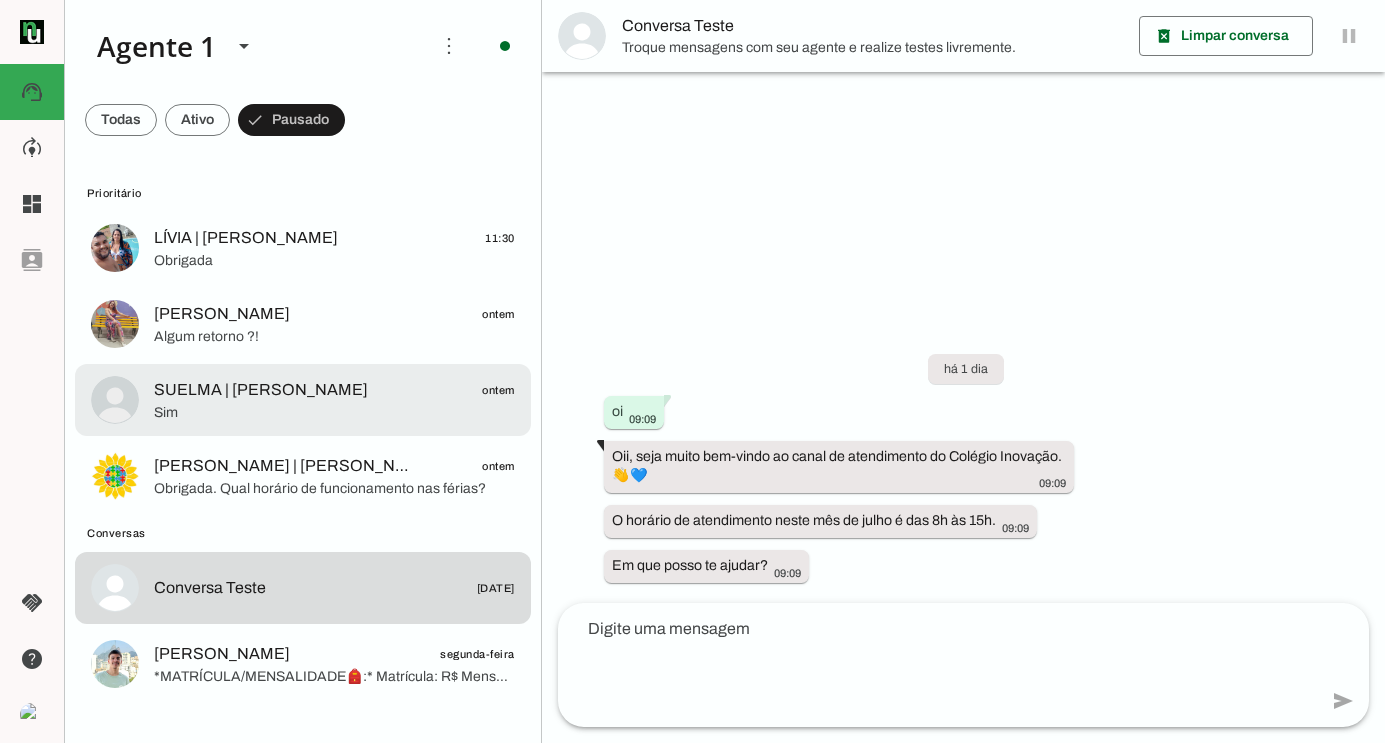 click on "SUELMA | [PERSON_NAME]
ontem
Sim" at bounding box center (303, 248) 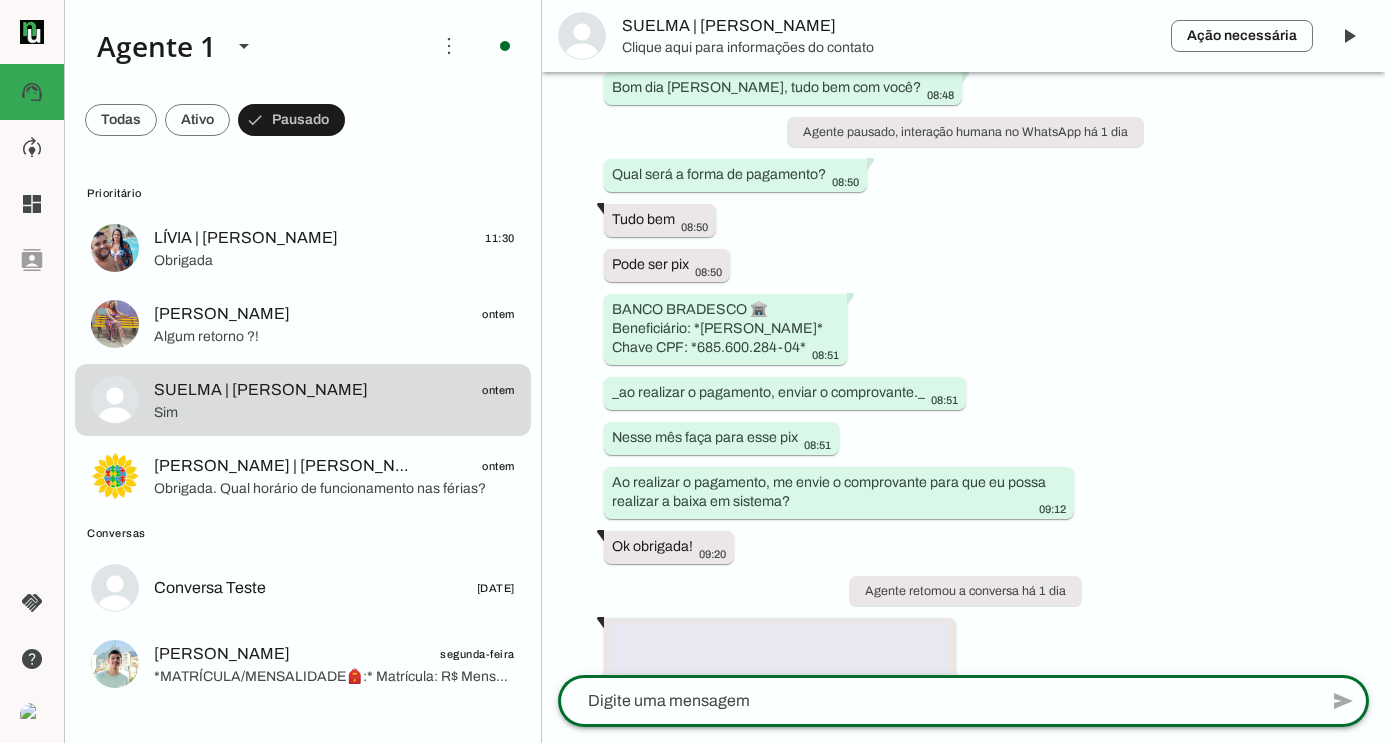click 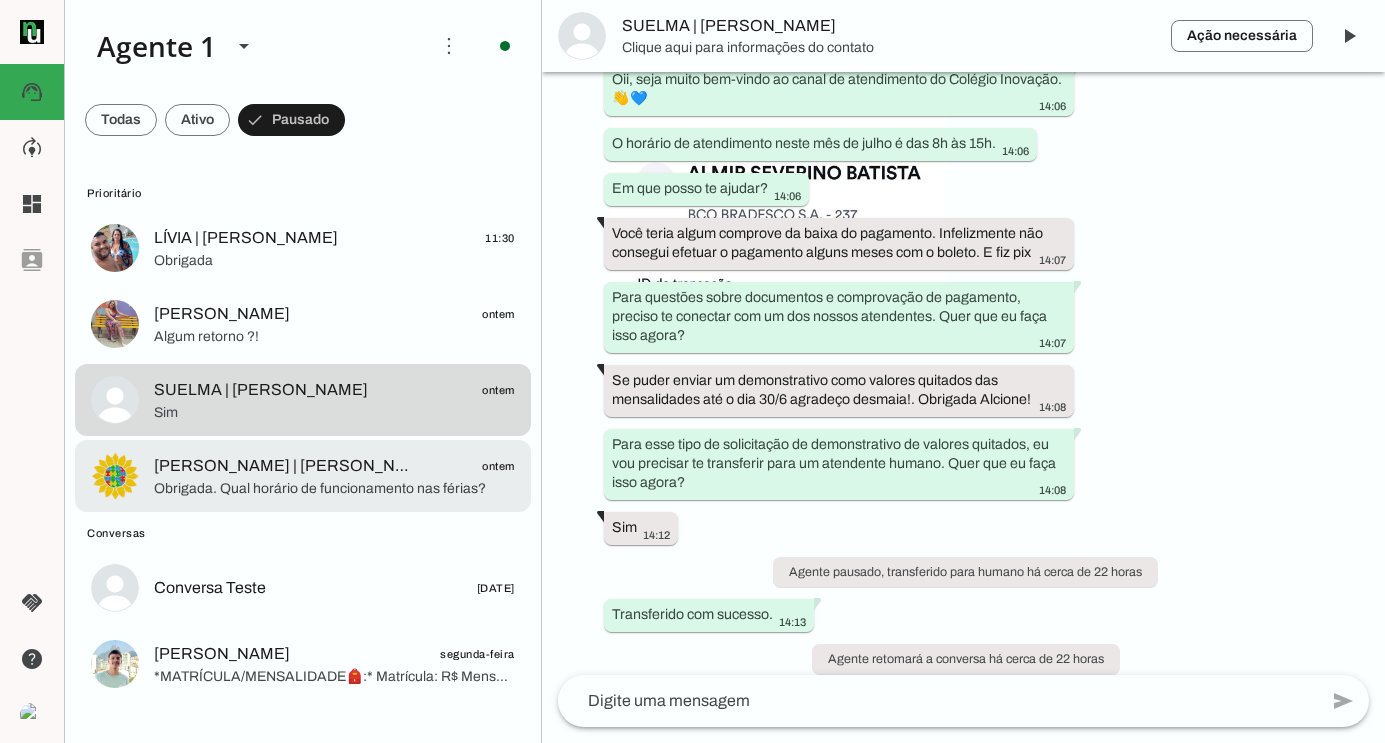 click on "[PERSON_NAME] | [PERSON_NAME]
ontem
Obrigada. Qual horário de funcionamento nas férias?" at bounding box center [303, 248] 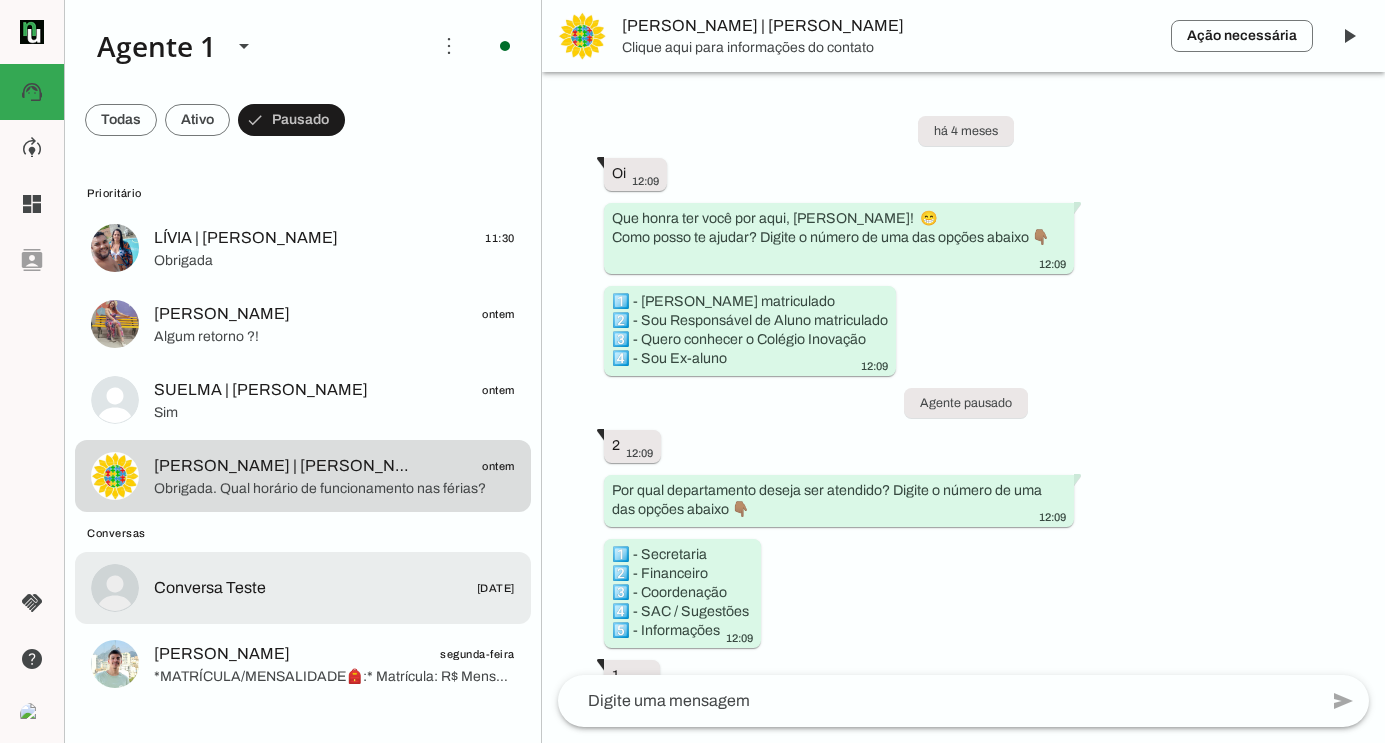 scroll, scrollTop: 7100, scrollLeft: 0, axis: vertical 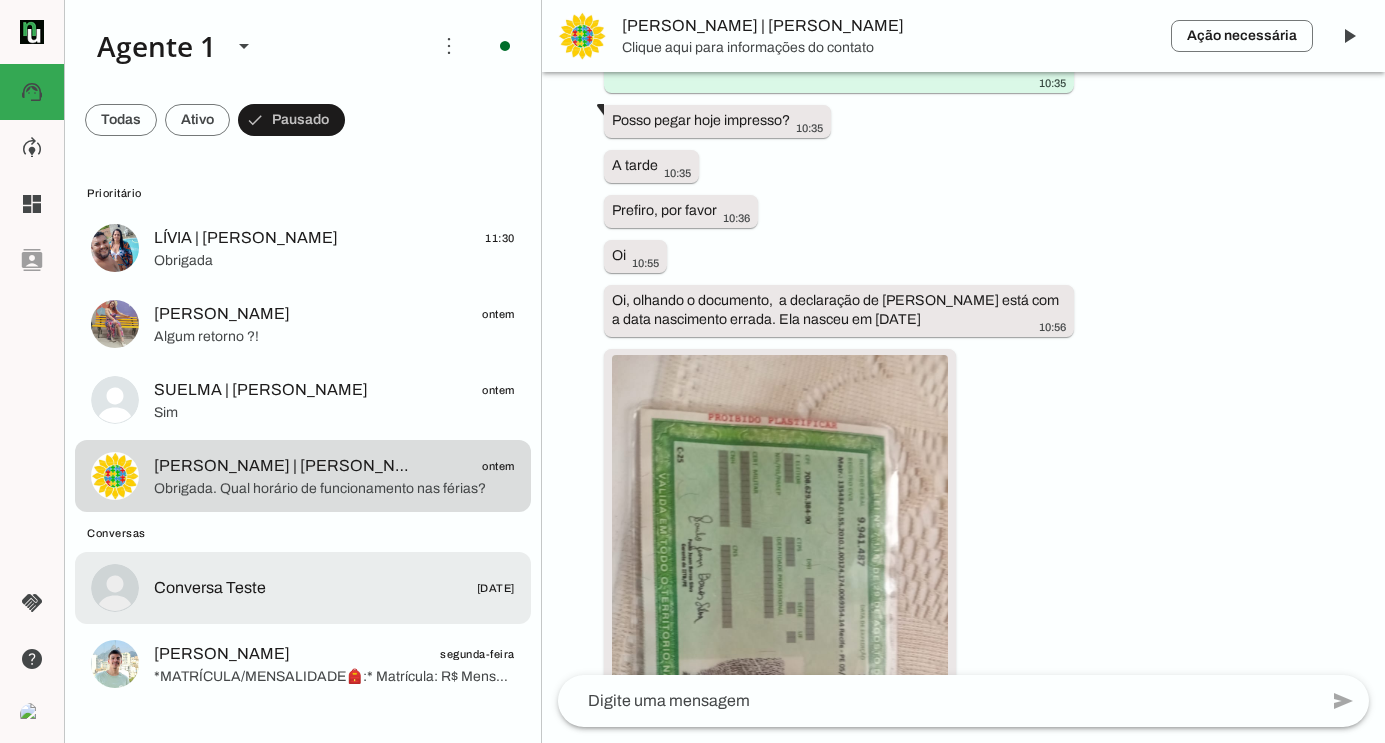 click on "Conversa Teste
[DATE]" at bounding box center (303, 248) 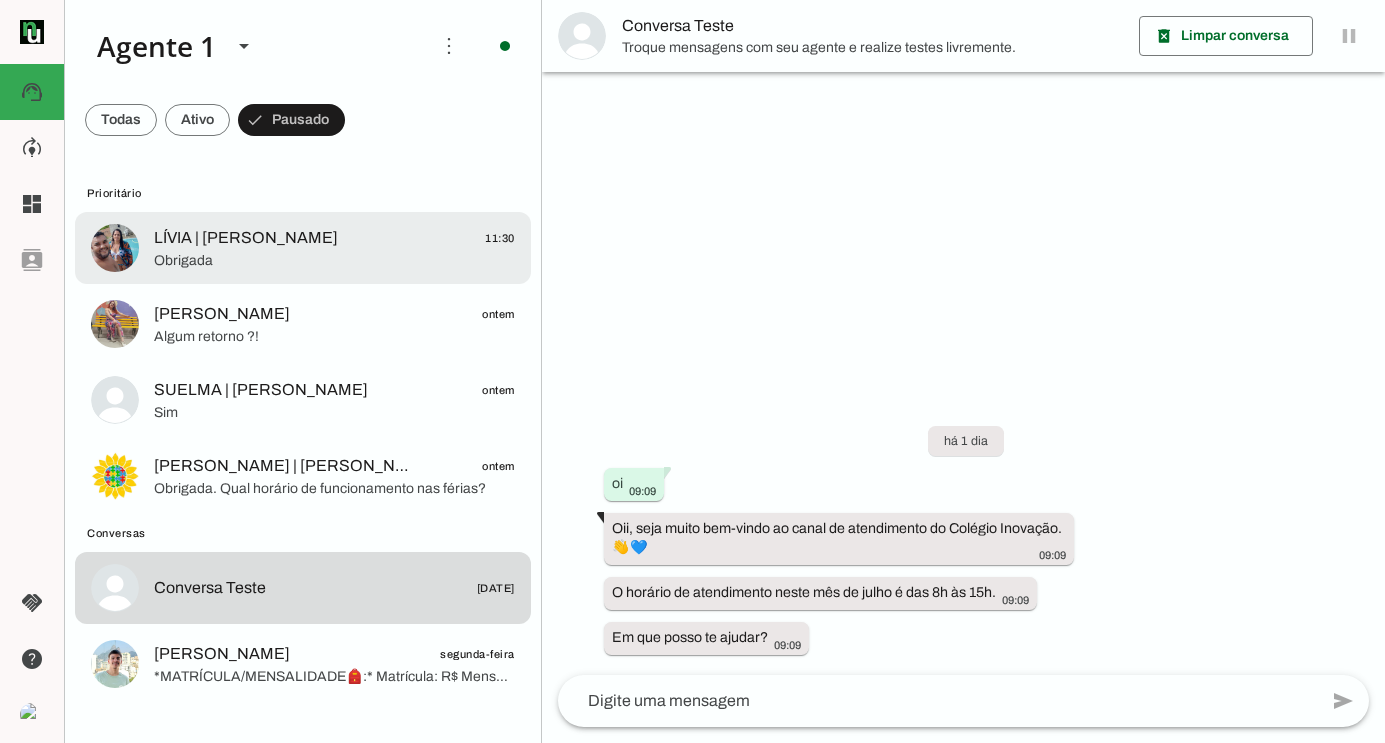 click on "Obrigada" 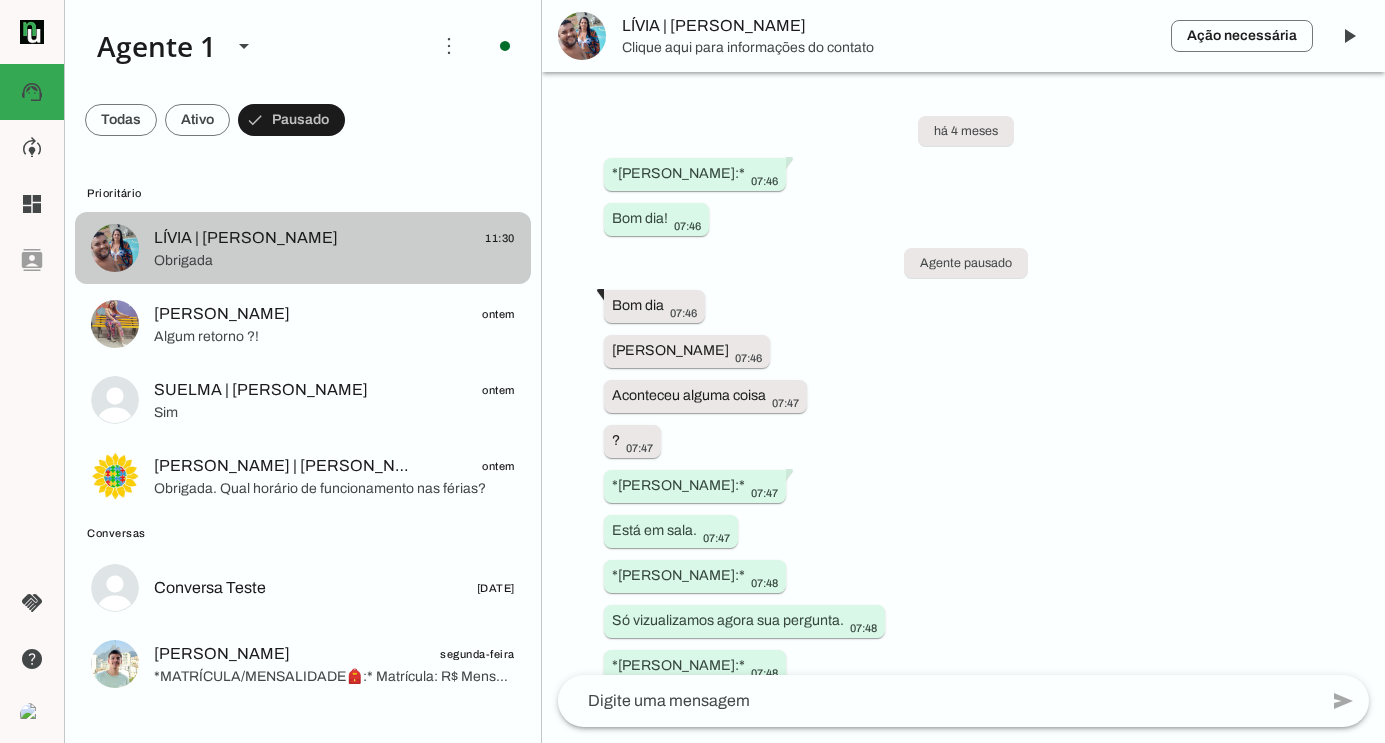 scroll, scrollTop: 9459, scrollLeft: 0, axis: vertical 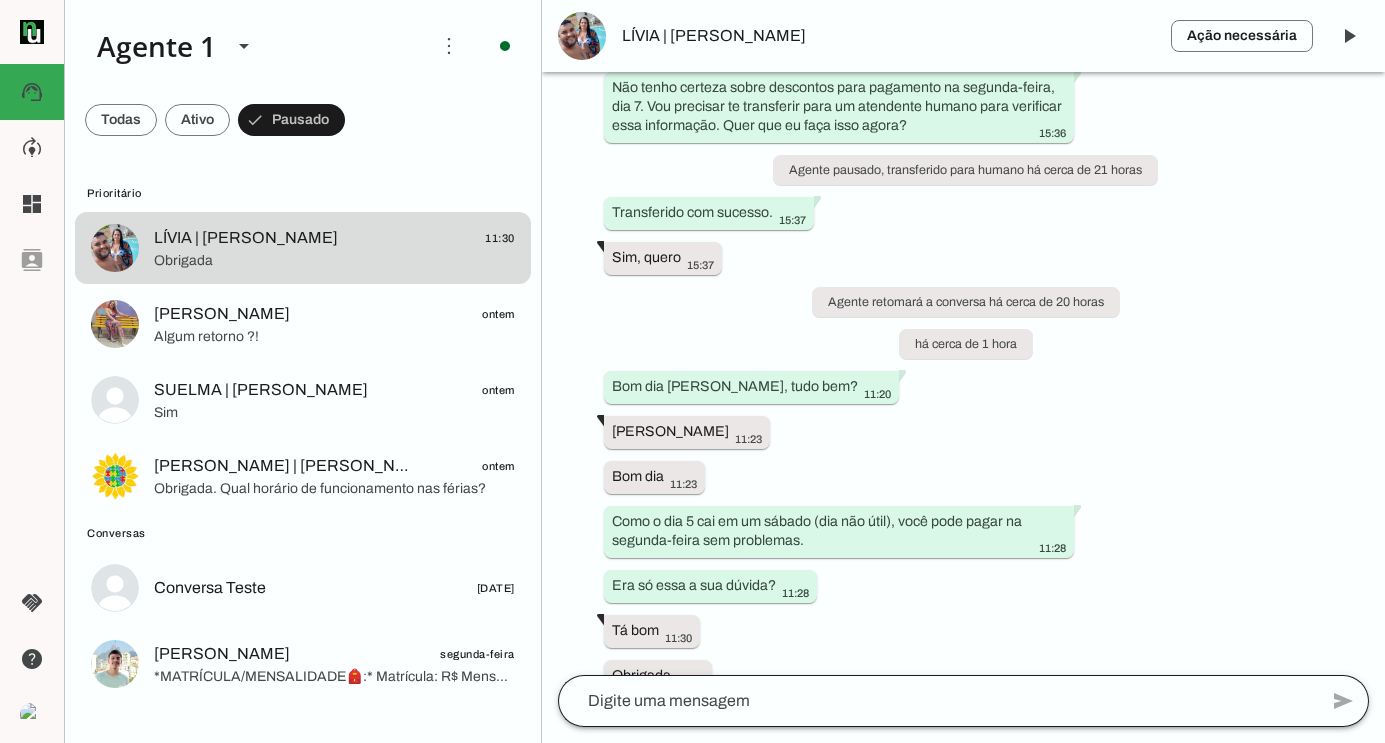 click on "send" 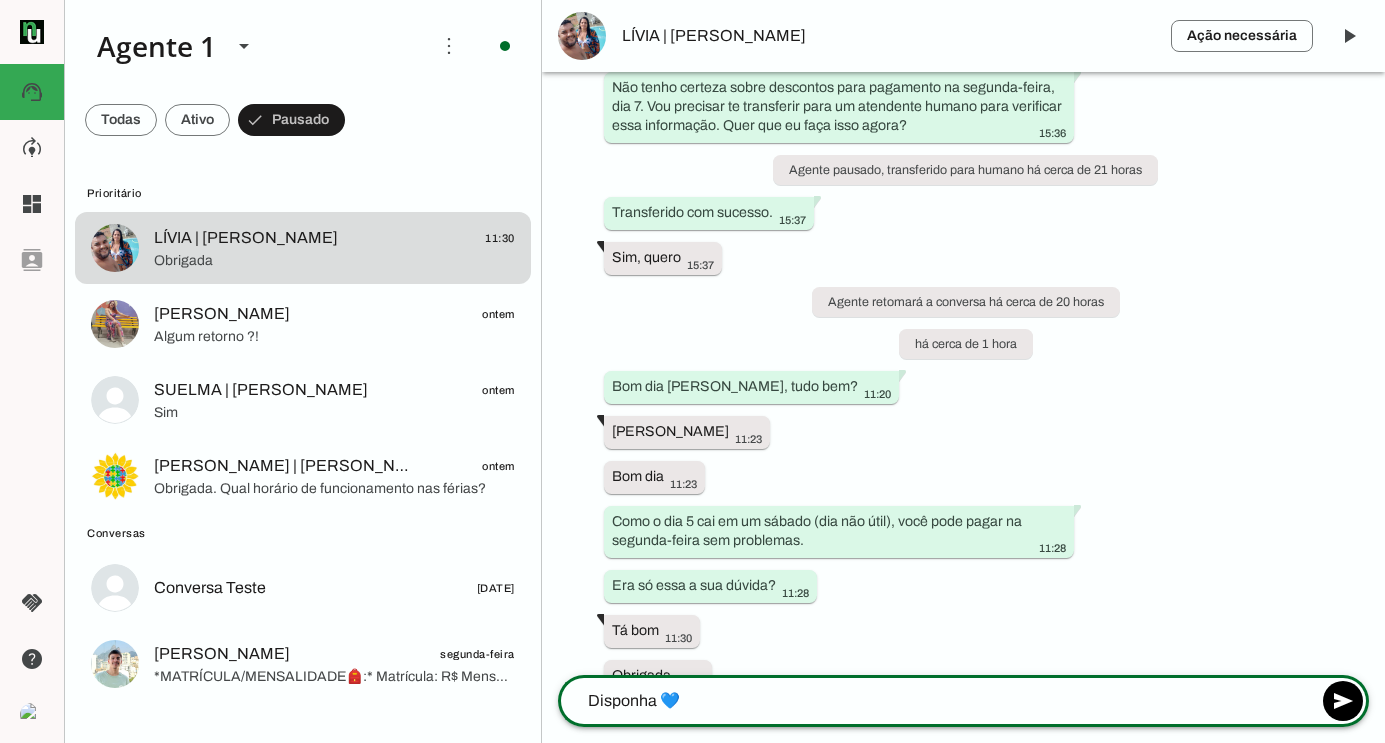 type on "Disponha 💙" 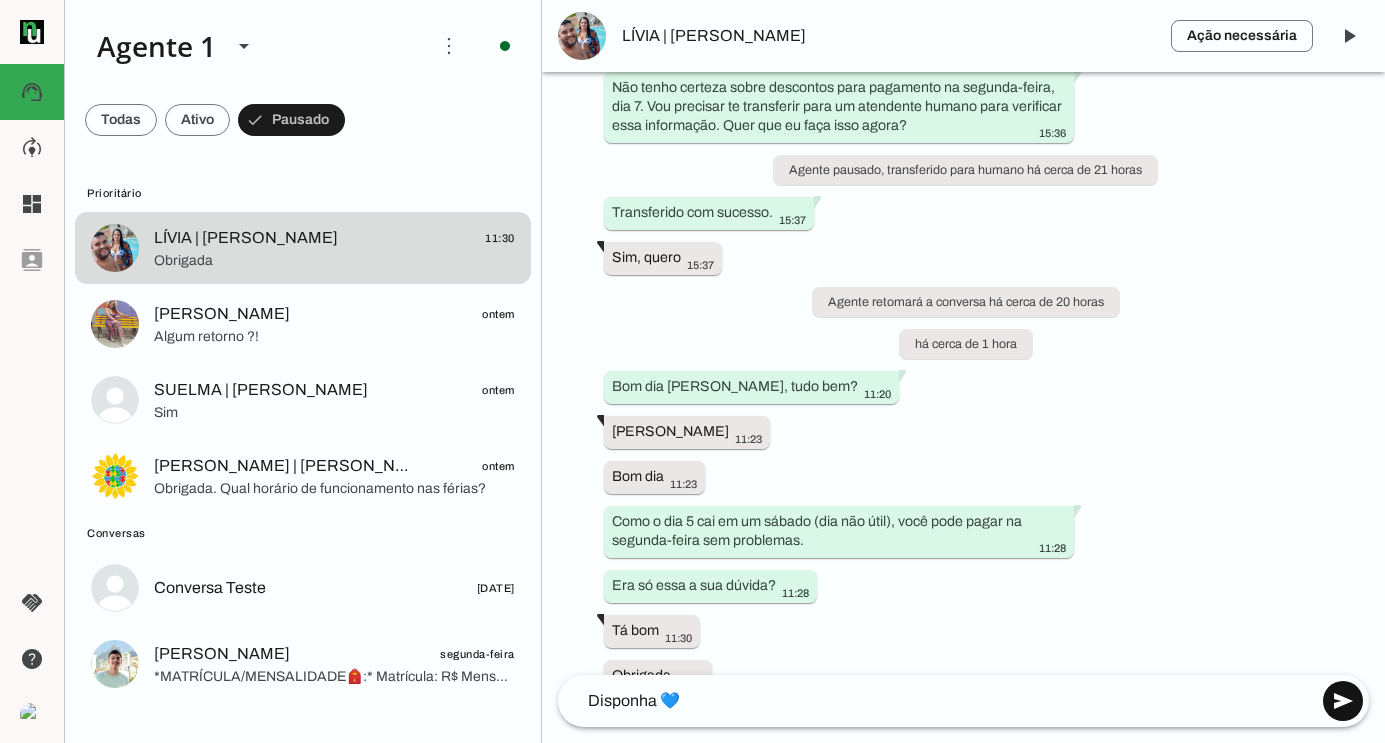 click at bounding box center (1343, 701) 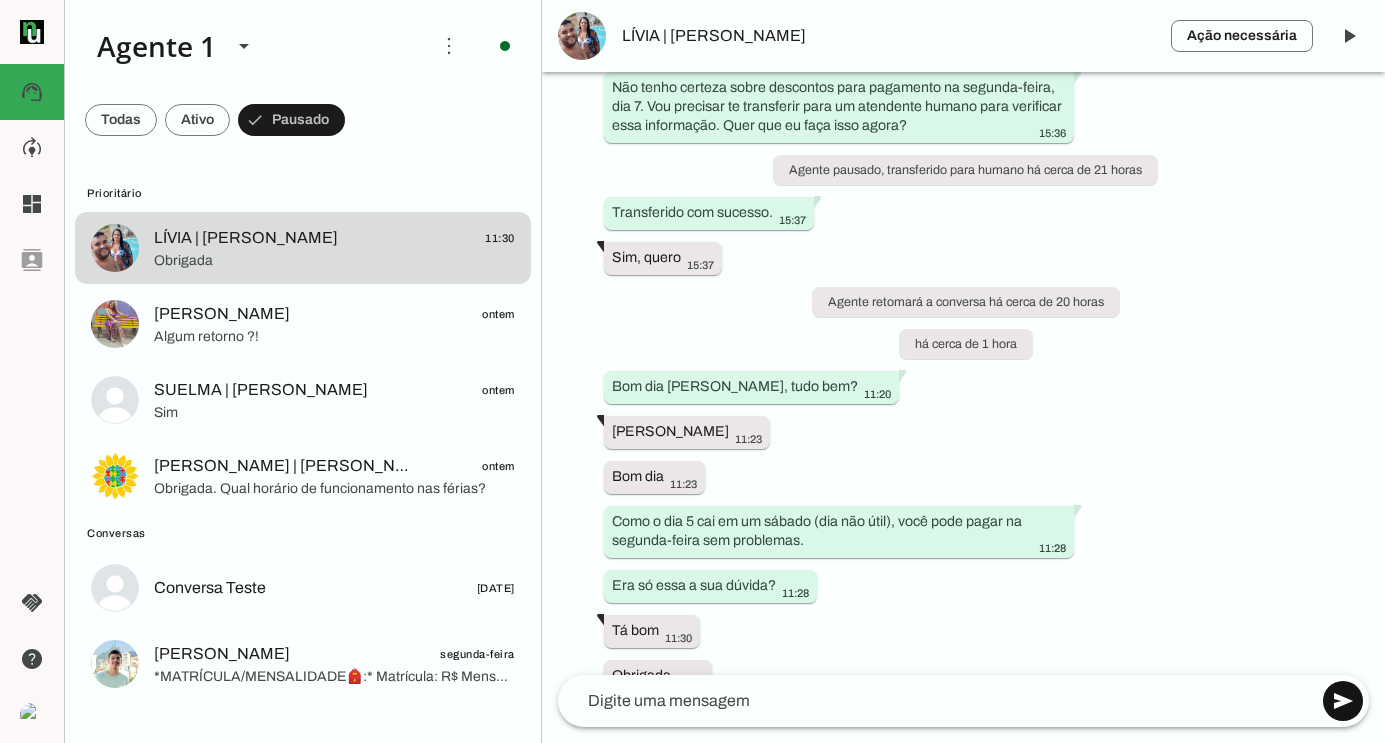 scroll, scrollTop: 9504, scrollLeft: 0, axis: vertical 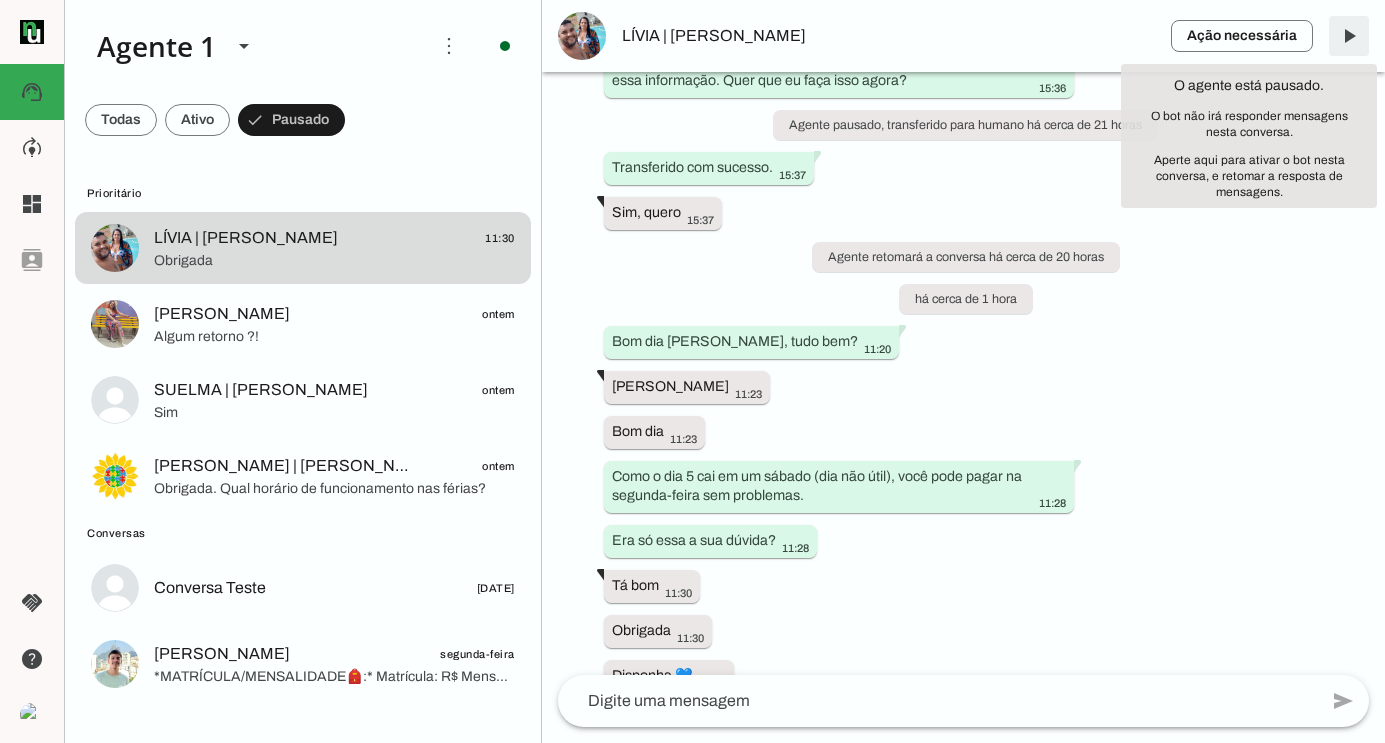 click at bounding box center [1349, 36] 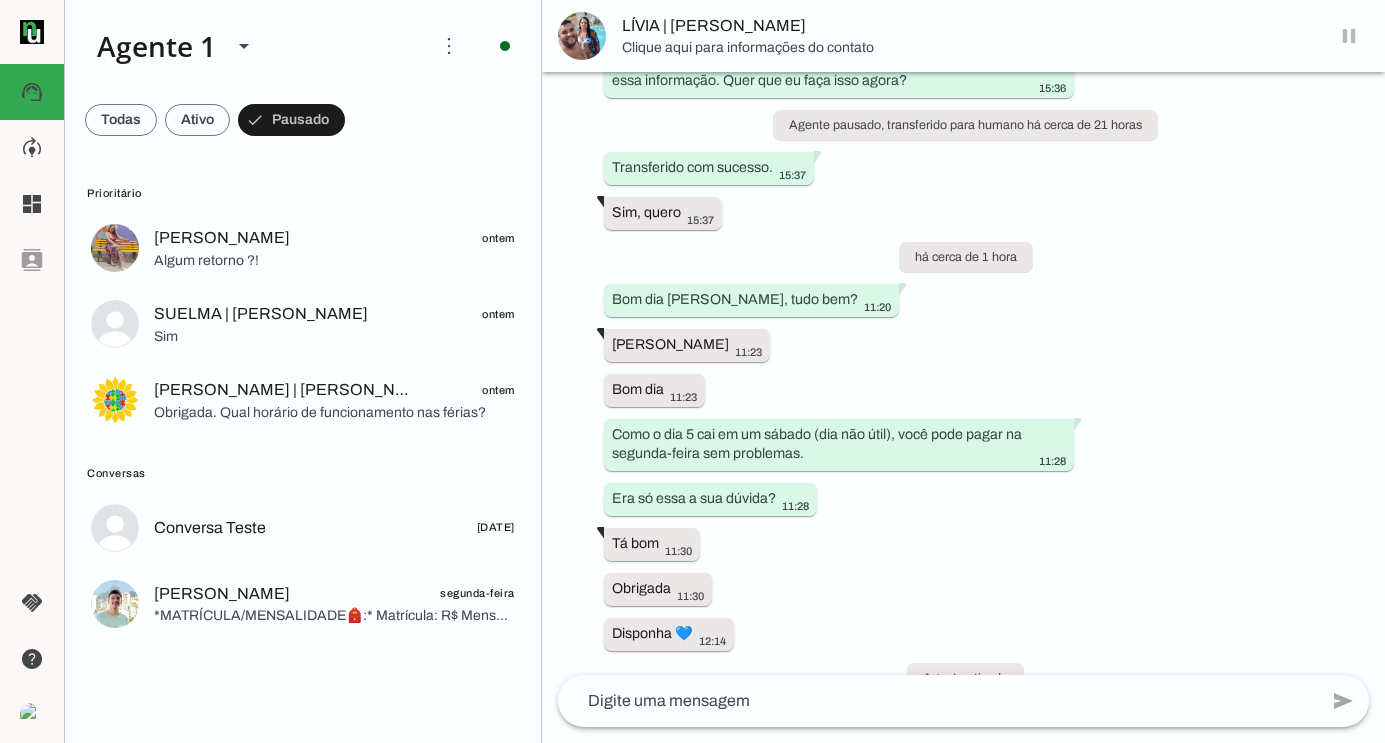 scroll, scrollTop: 9504, scrollLeft: 0, axis: vertical 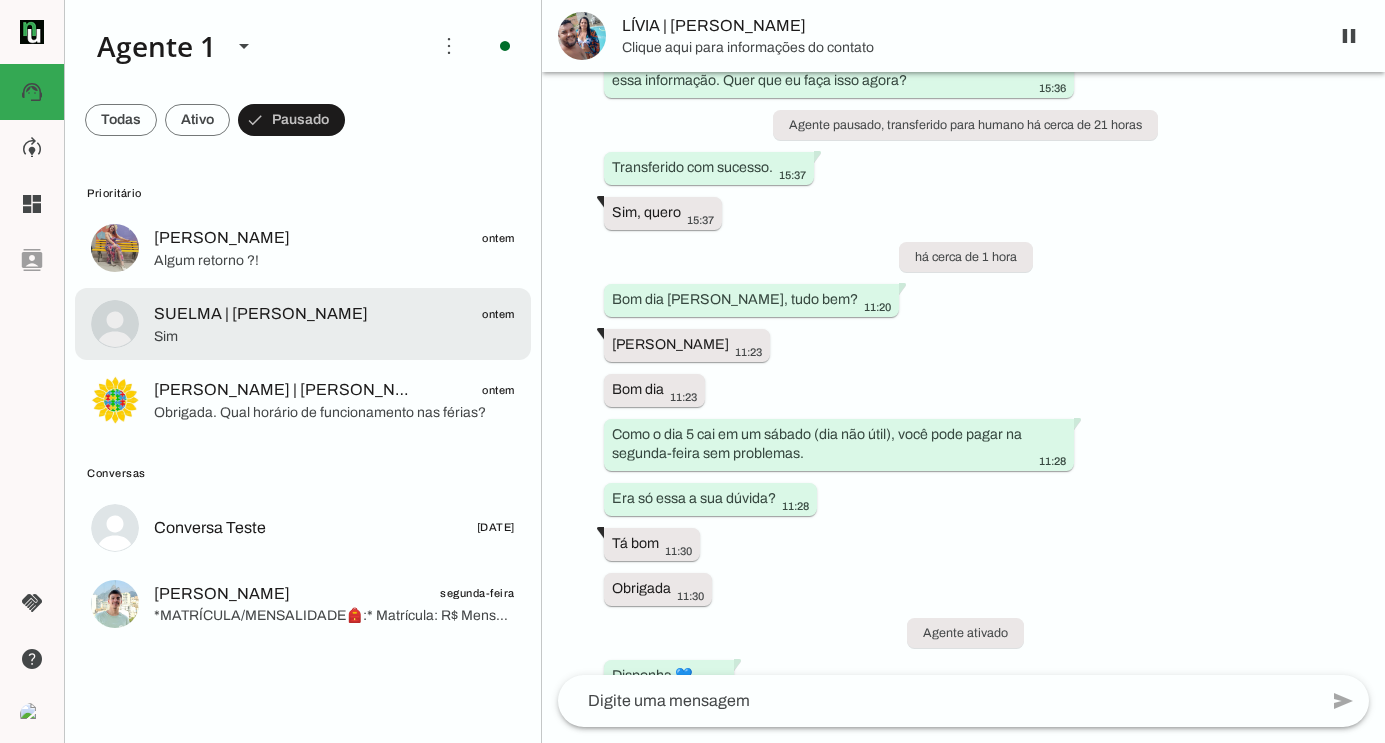 click on "SUELMA | [PERSON_NAME]
ontem
Sim" at bounding box center [303, 248] 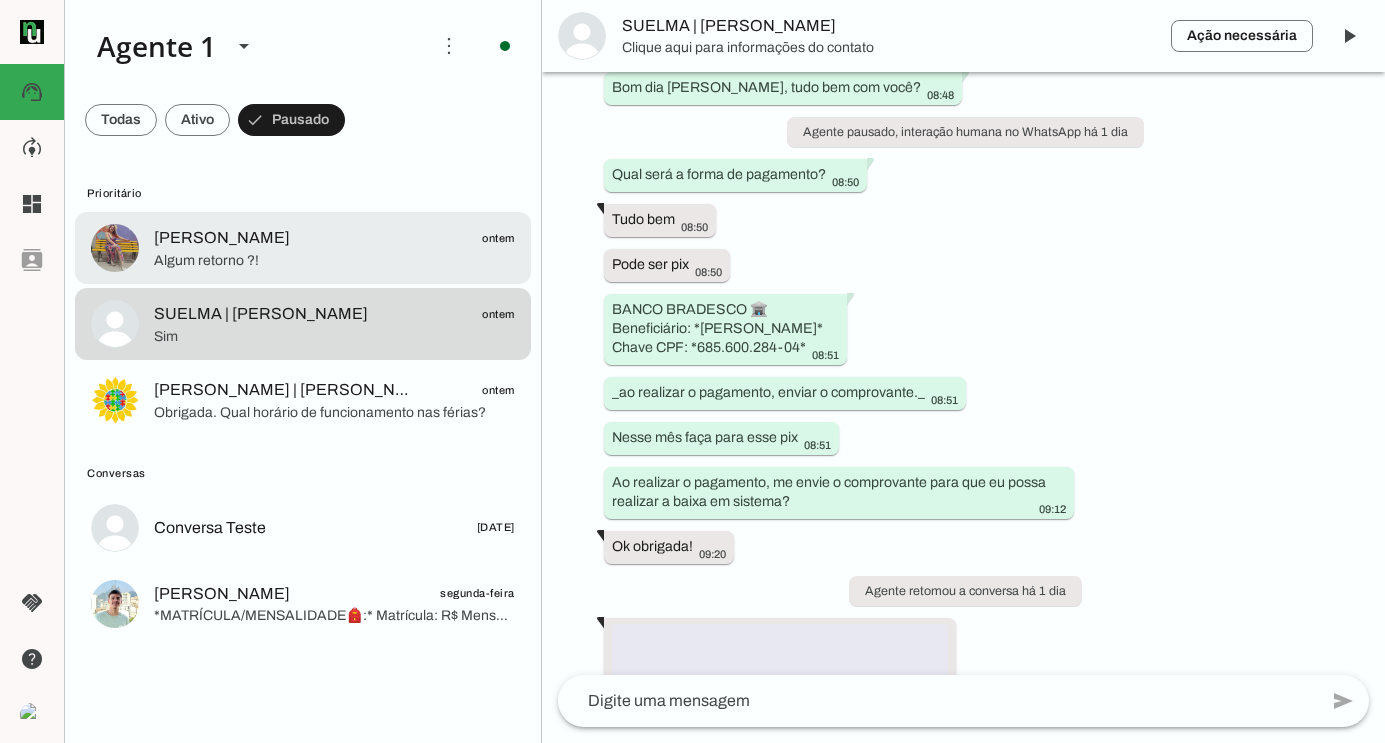 click on "Algum retorno ?!" 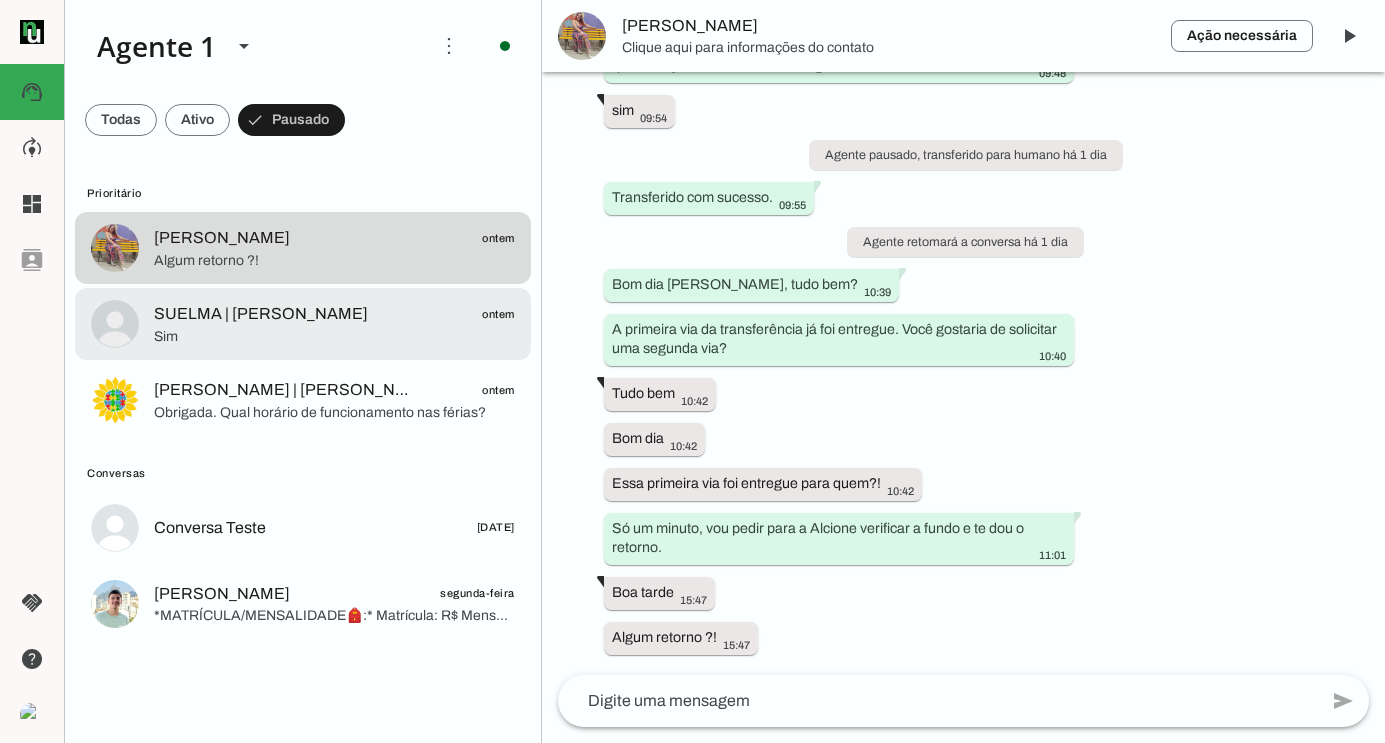 click on "Sim" 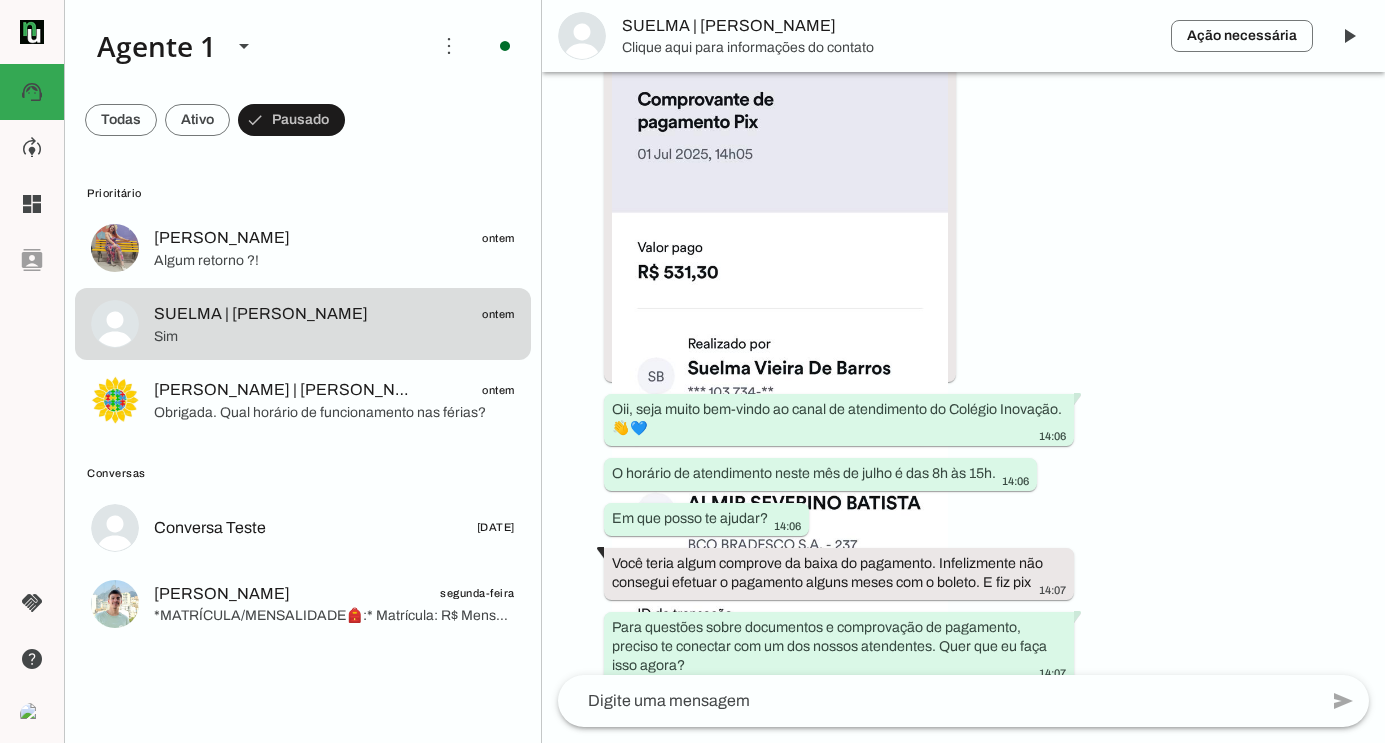 scroll, scrollTop: 6019, scrollLeft: 0, axis: vertical 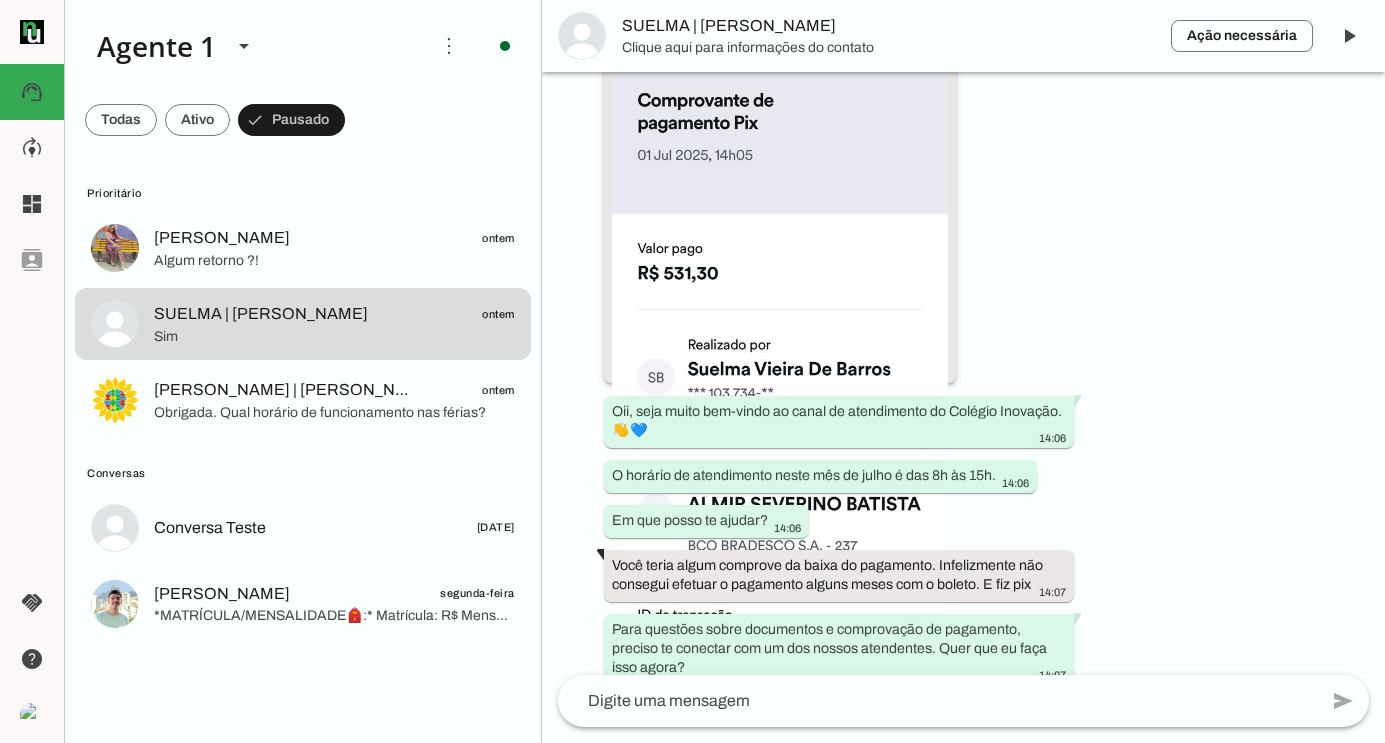 click 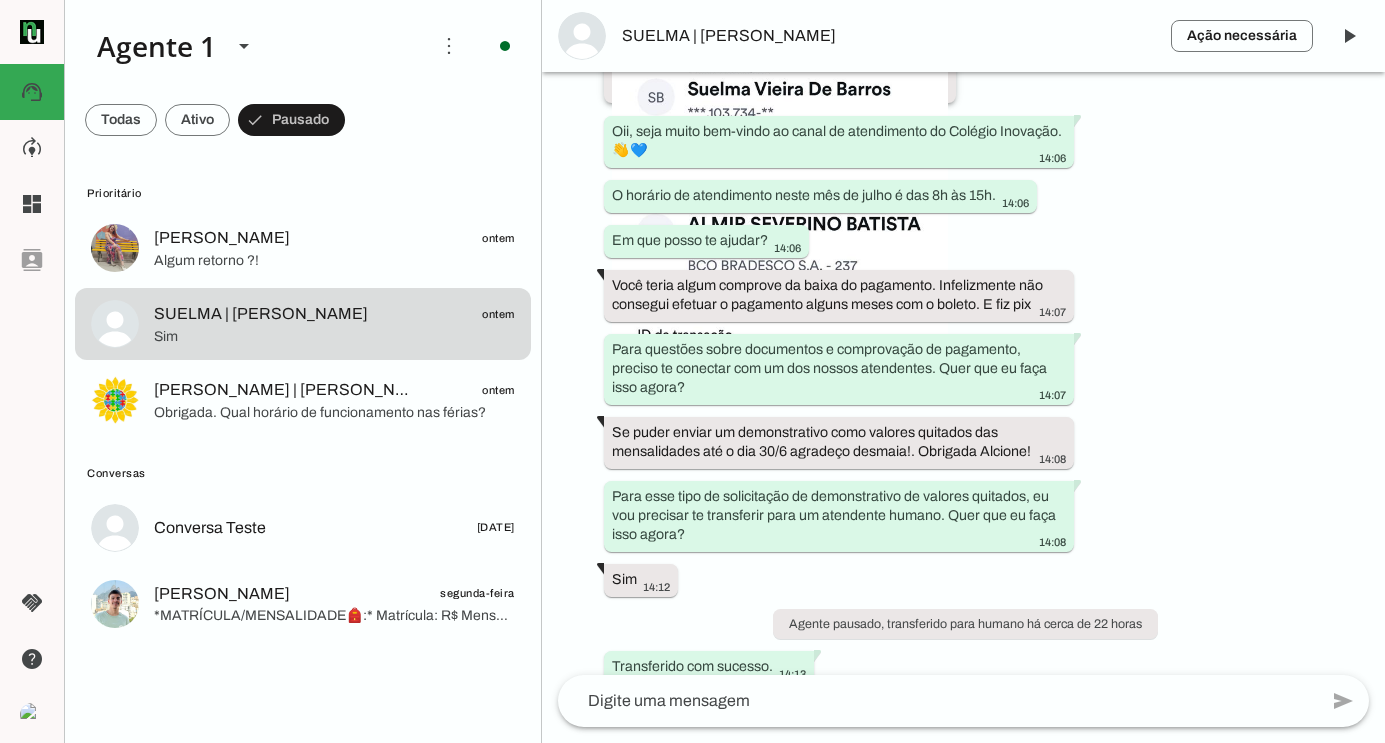 scroll, scrollTop: 6301, scrollLeft: 0, axis: vertical 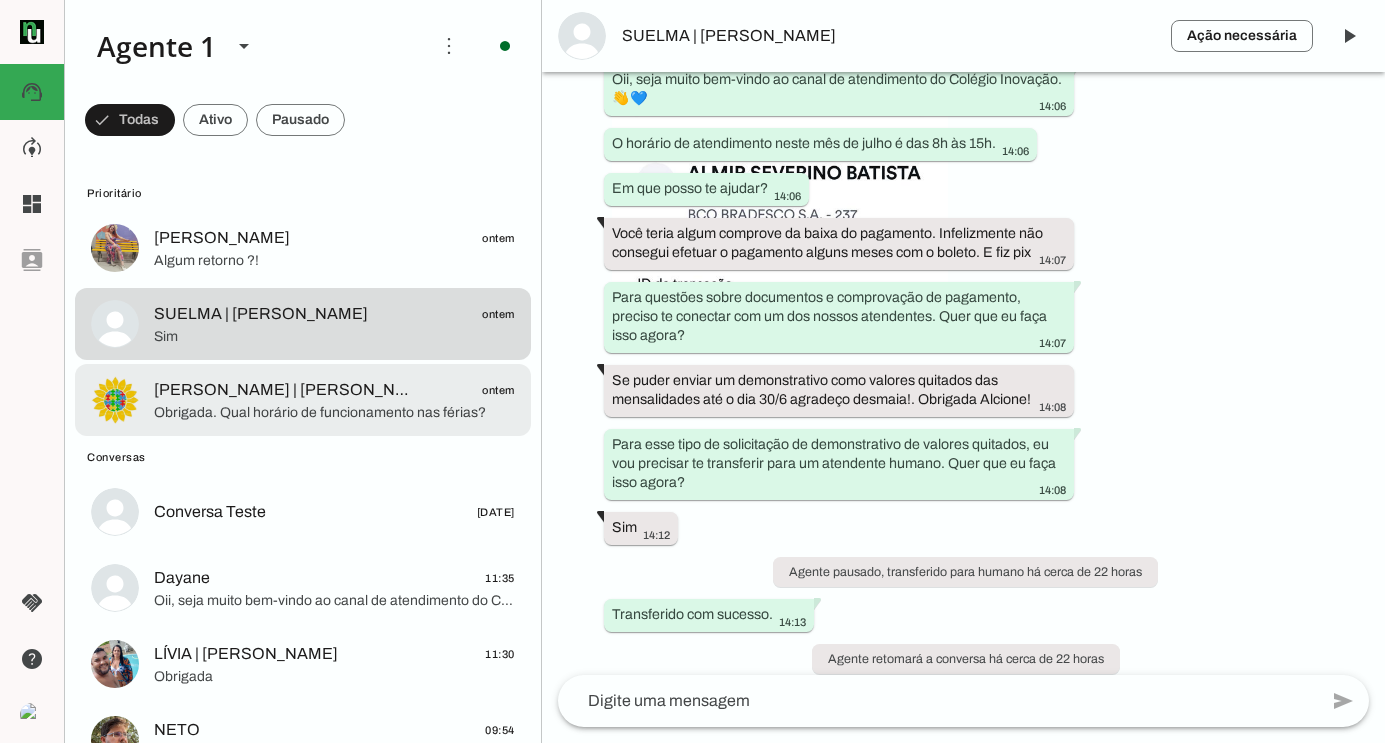click on "[PERSON_NAME] | [PERSON_NAME]
ontem
Obrigada. Qual horário de funcionamento nas férias?" at bounding box center [303, 248] 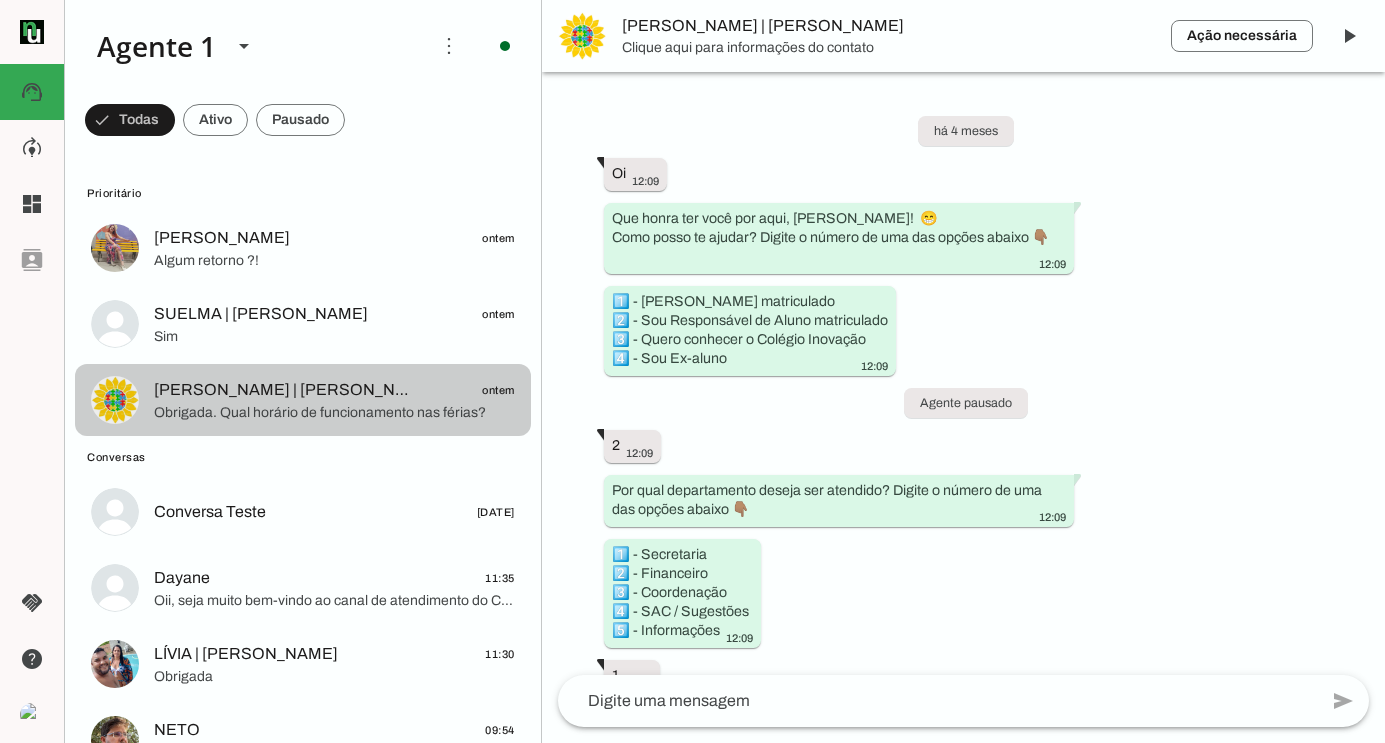 scroll, scrollTop: 7100, scrollLeft: 0, axis: vertical 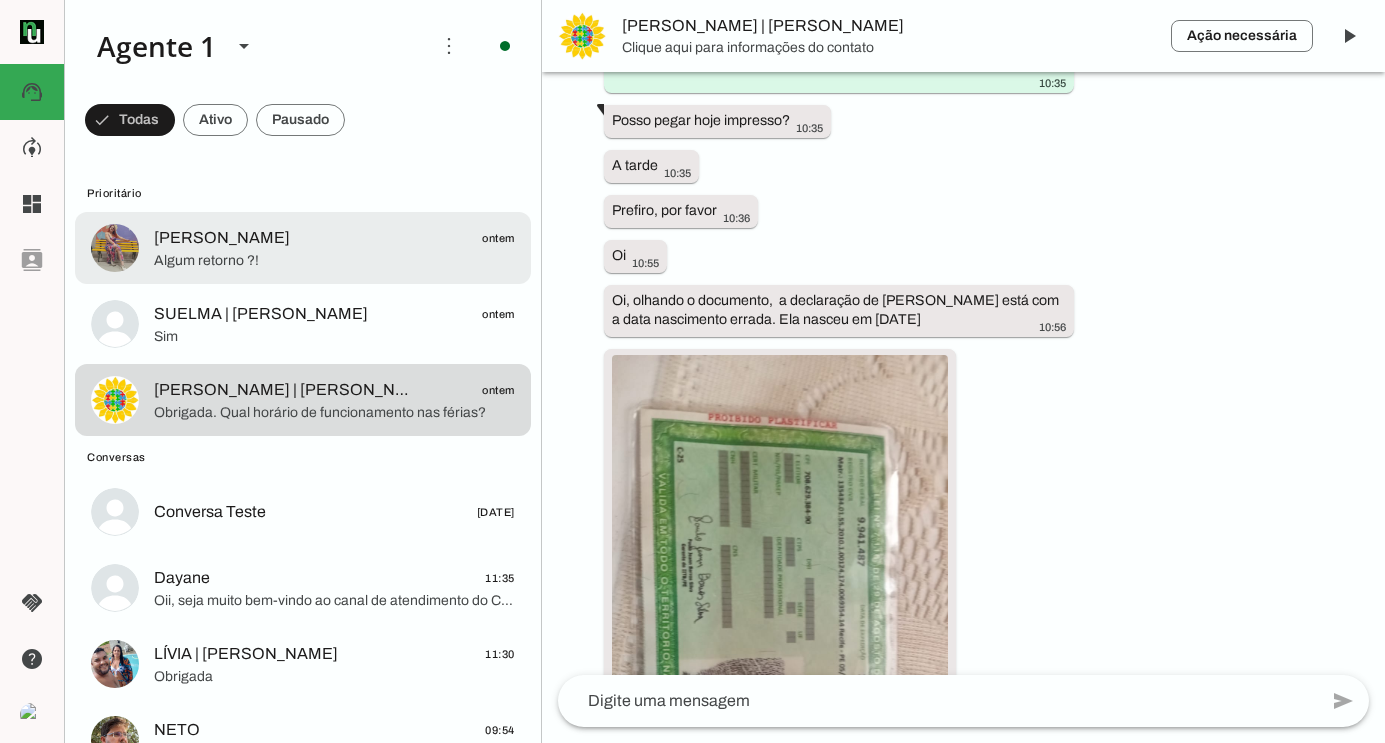 click on "Luciana Alves
ontem" 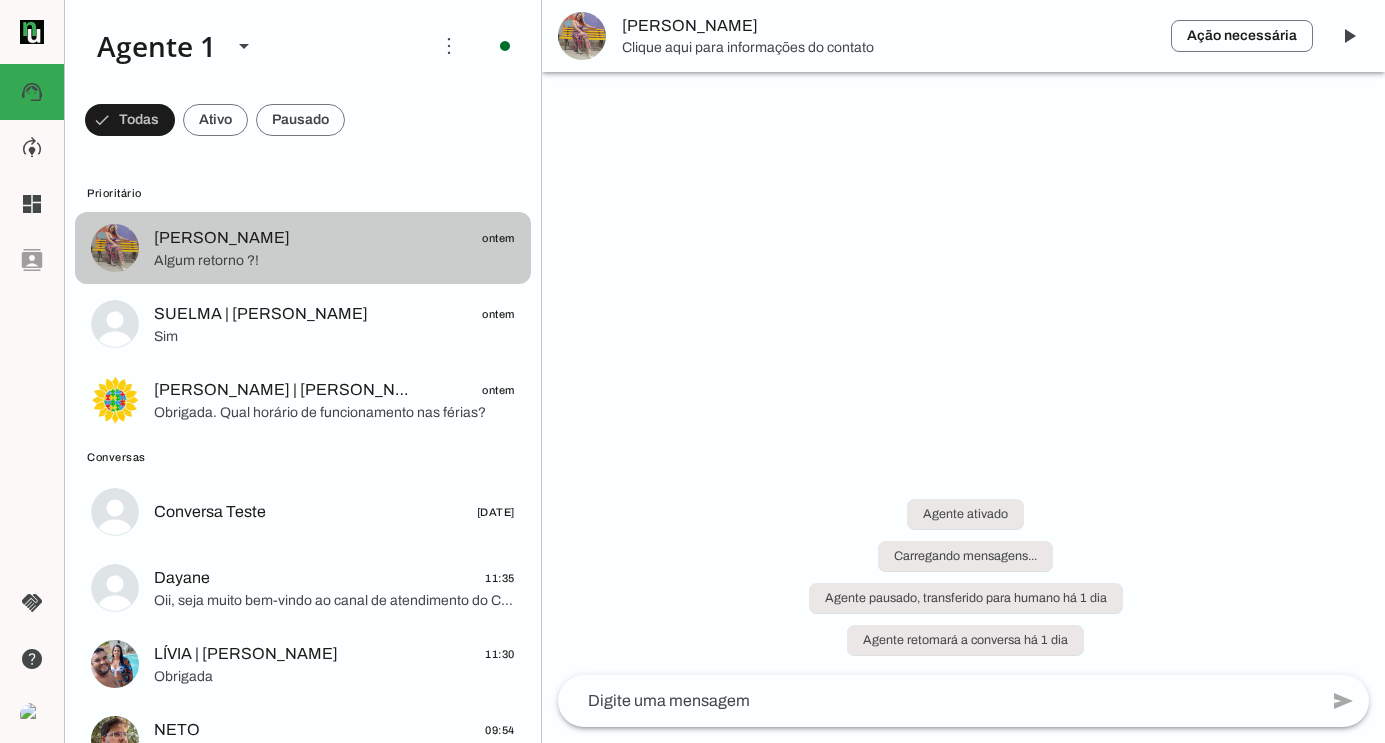 scroll, scrollTop: 598, scrollLeft: 0, axis: vertical 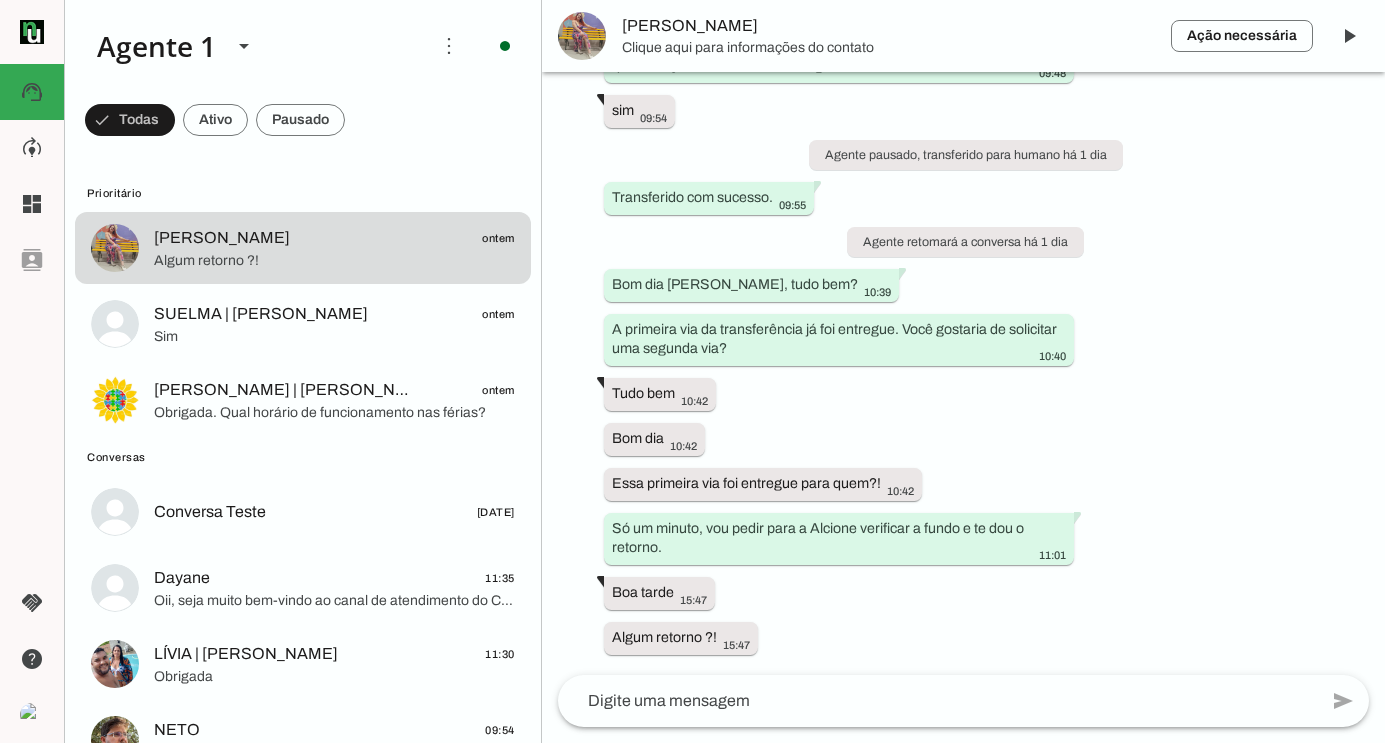click 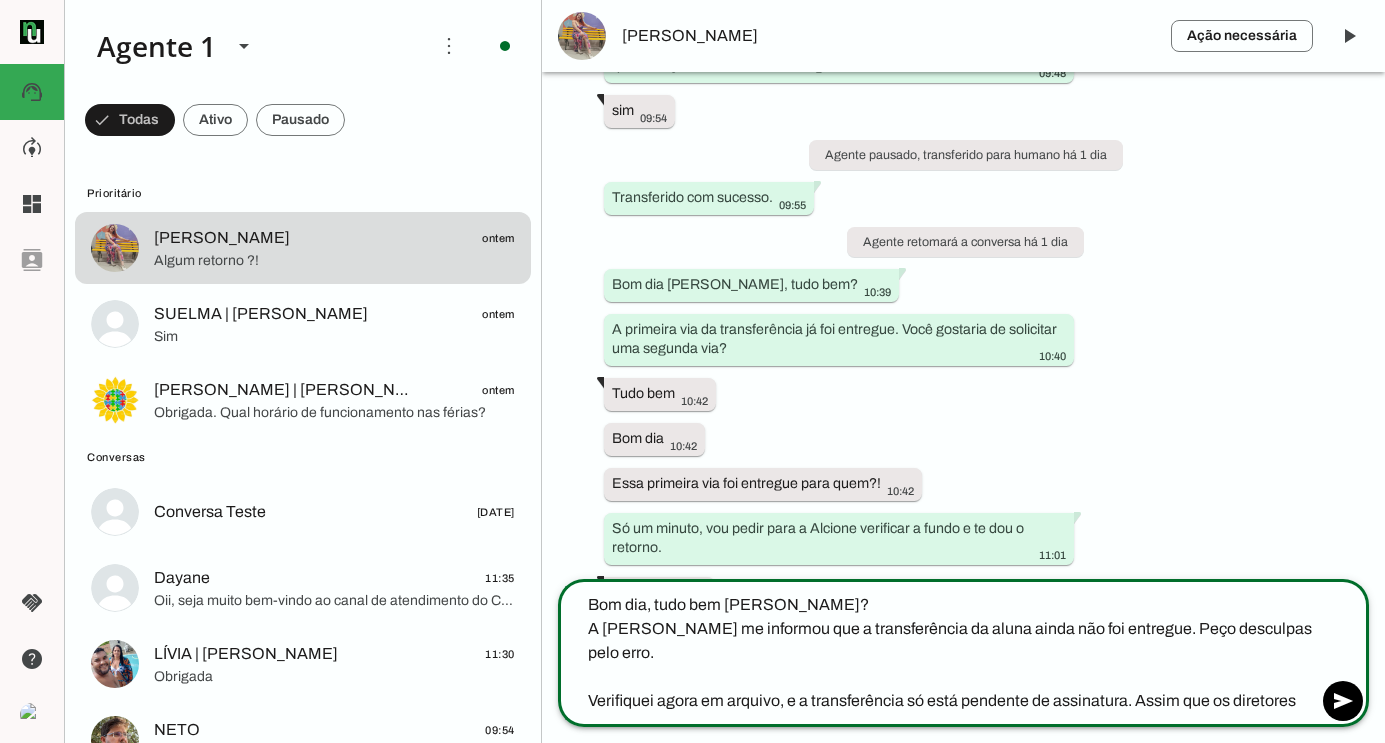 type on "Bom dia, tudo bem Luciana?
A Alcione me informou que a transferência da aluna ainda não foi entregue. Peço desculpas pelo erro.
Verifiquei agora em arquivo, e a transferência só está pendente de assinatura. Assim que os diretores vierem para o colégio, eu coloco" 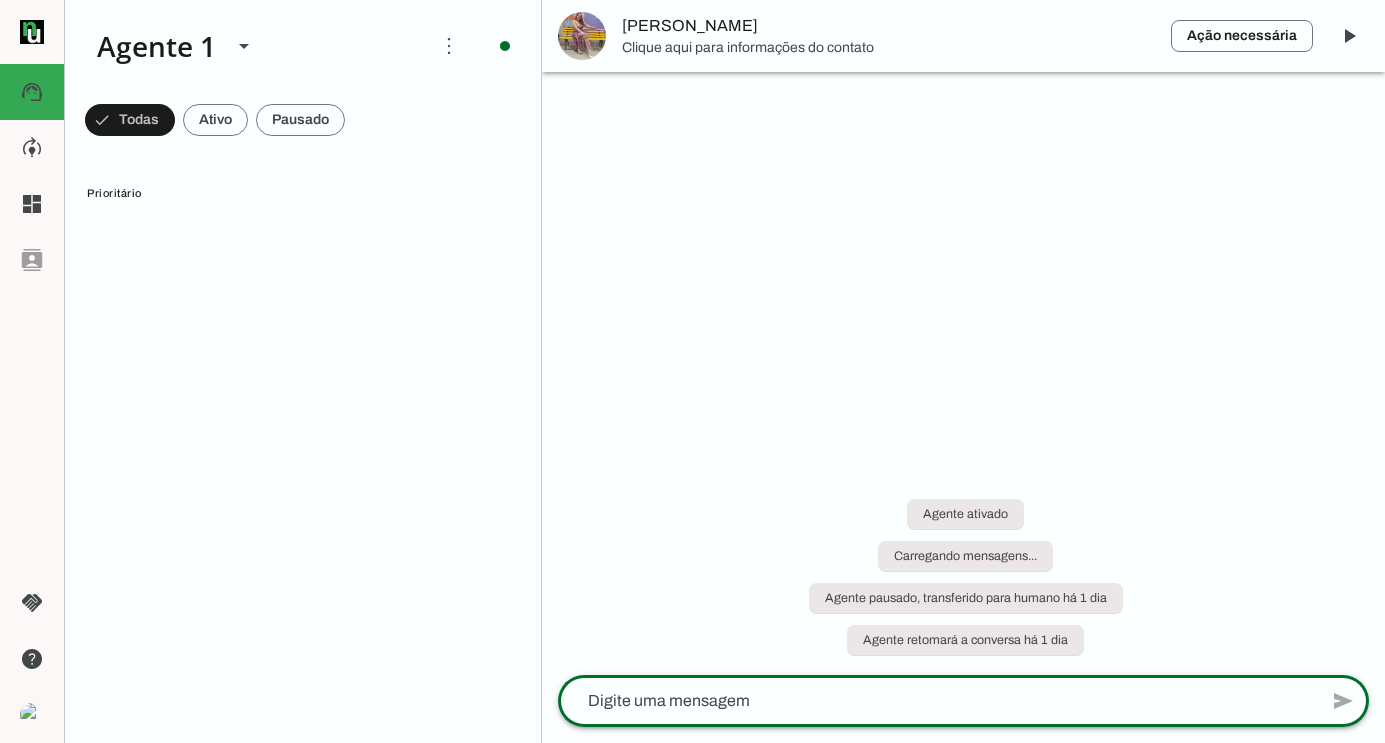 scroll, scrollTop: 0, scrollLeft: 0, axis: both 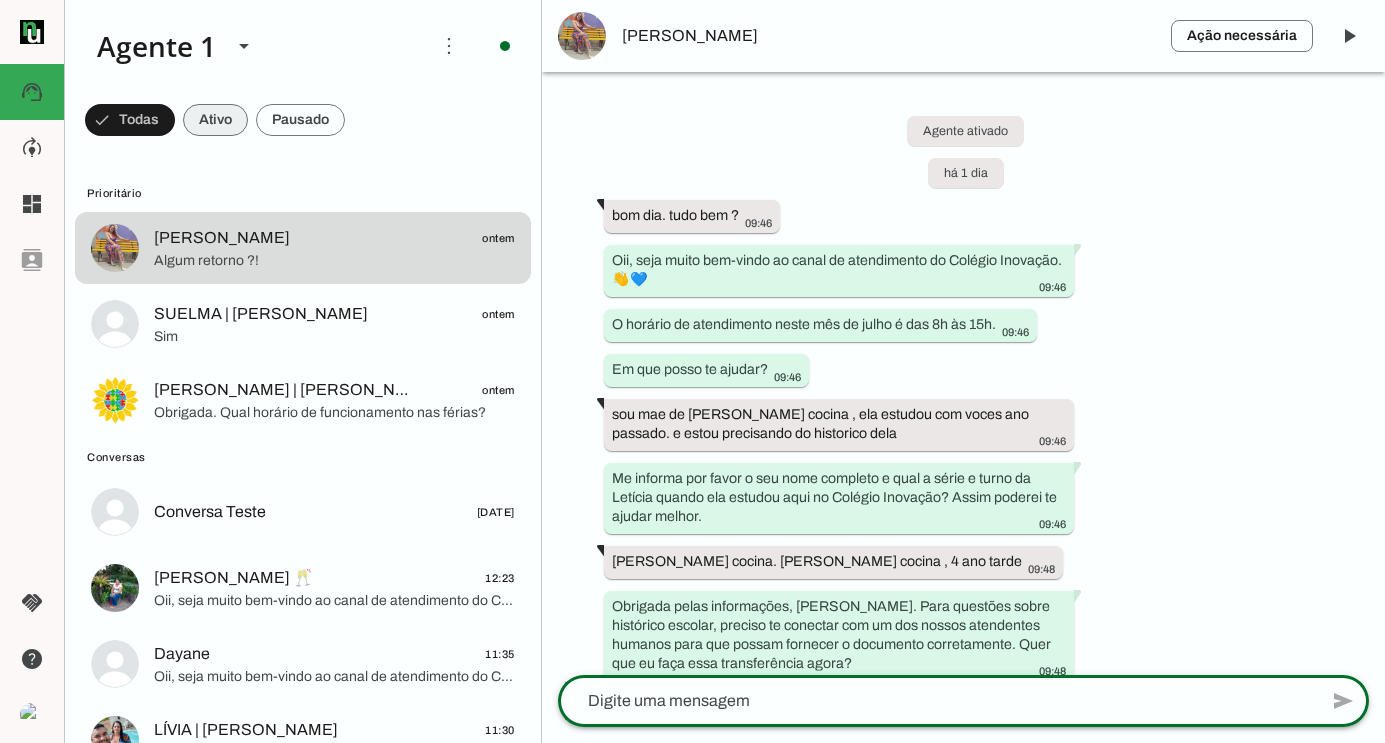 click at bounding box center [130, 120] 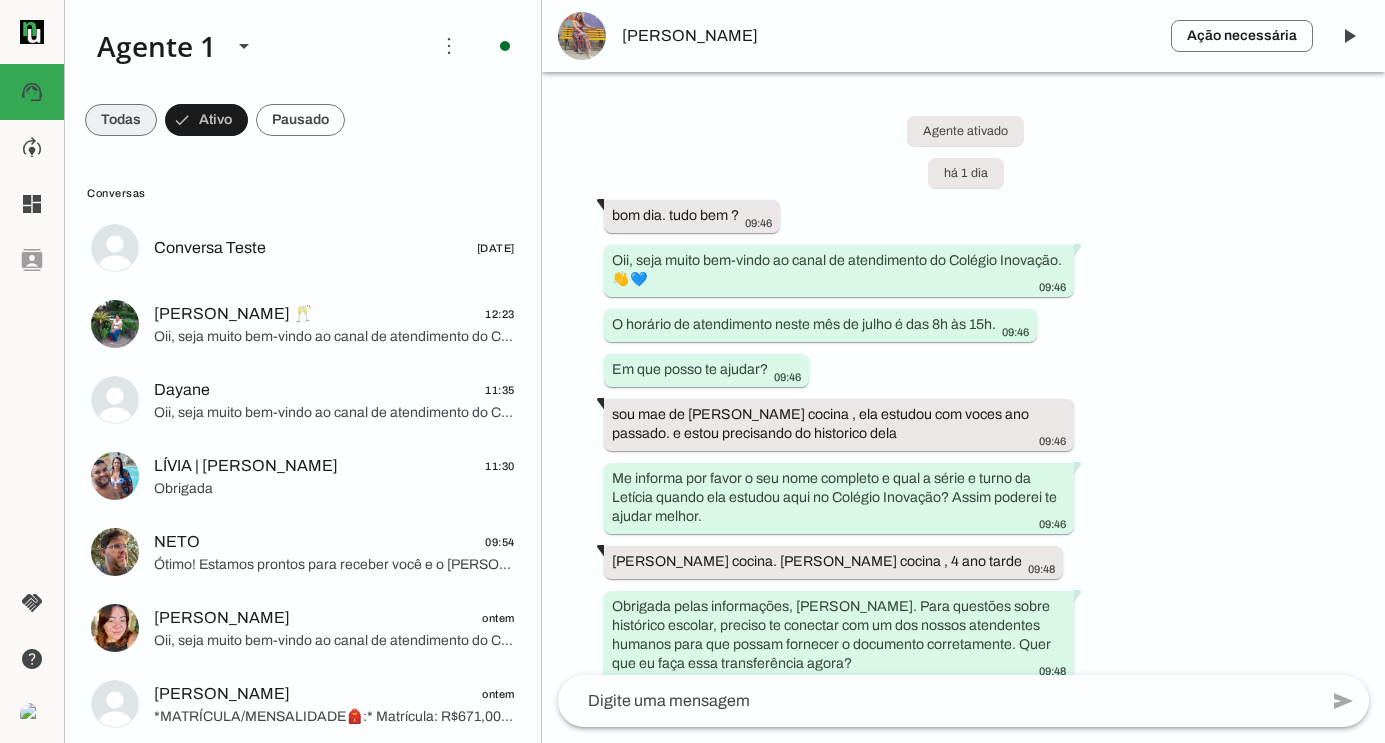 click at bounding box center [121, 120] 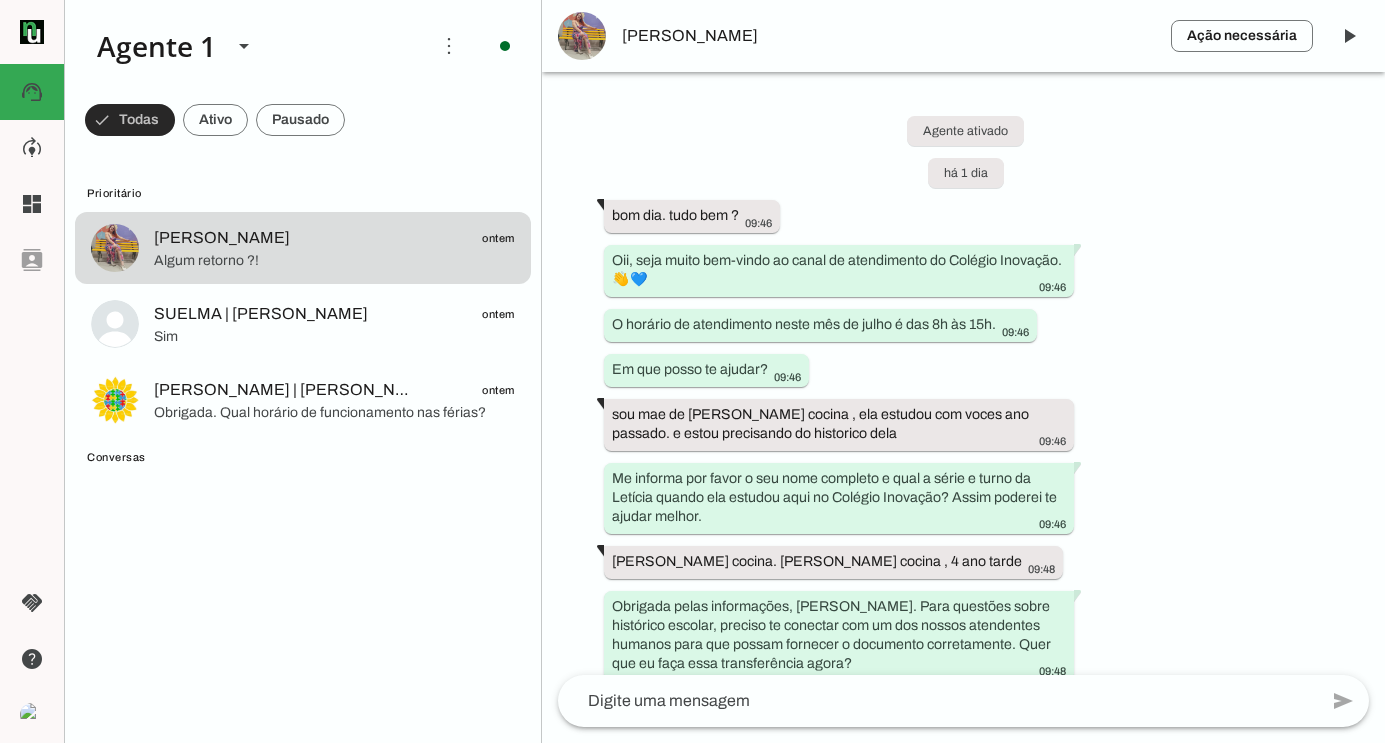 click at bounding box center [130, 120] 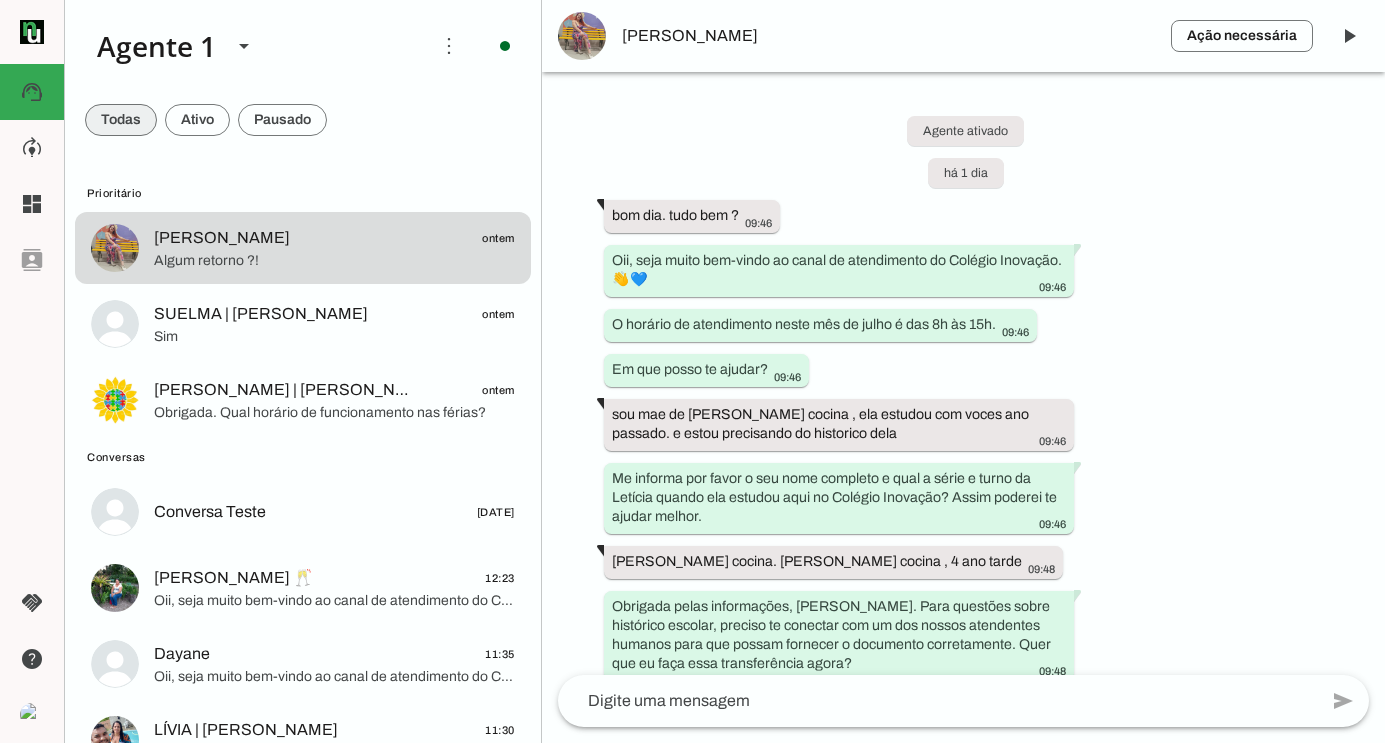 click at bounding box center [121, 120] 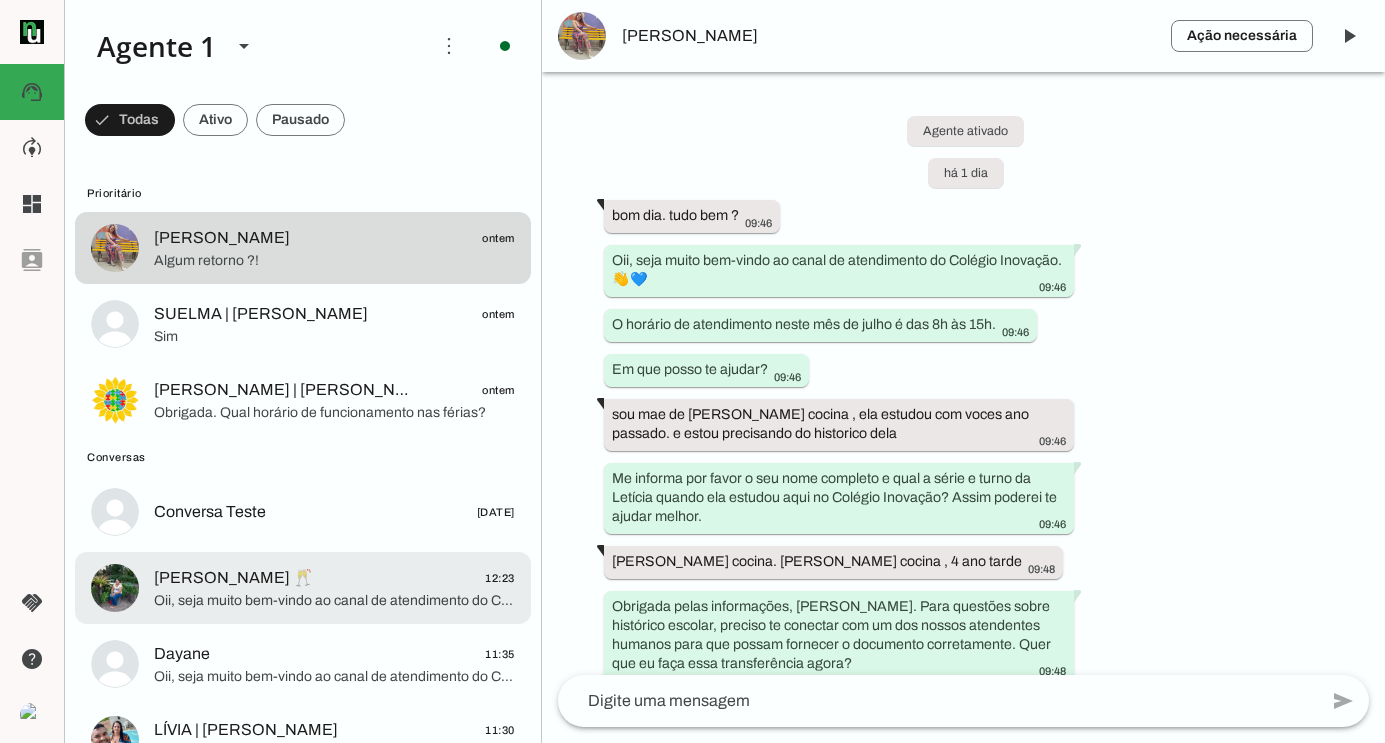 click on "Oii, seja muito bem-vindo ao canal de atendimento do Colégio Inovação. 👋💙
O horário de atendimento neste mês de julho é das 8h às 15h.
Em que posso te ajudar?" 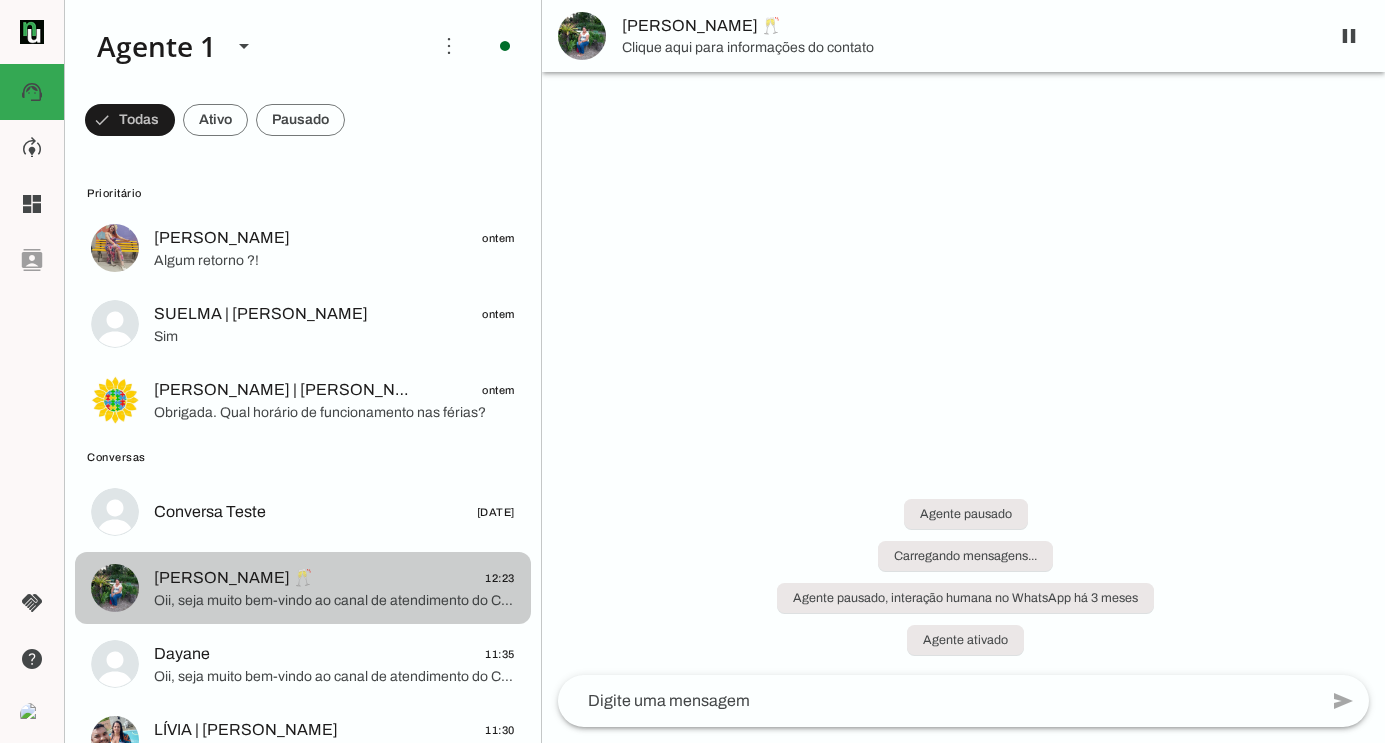scroll, scrollTop: 817, scrollLeft: 0, axis: vertical 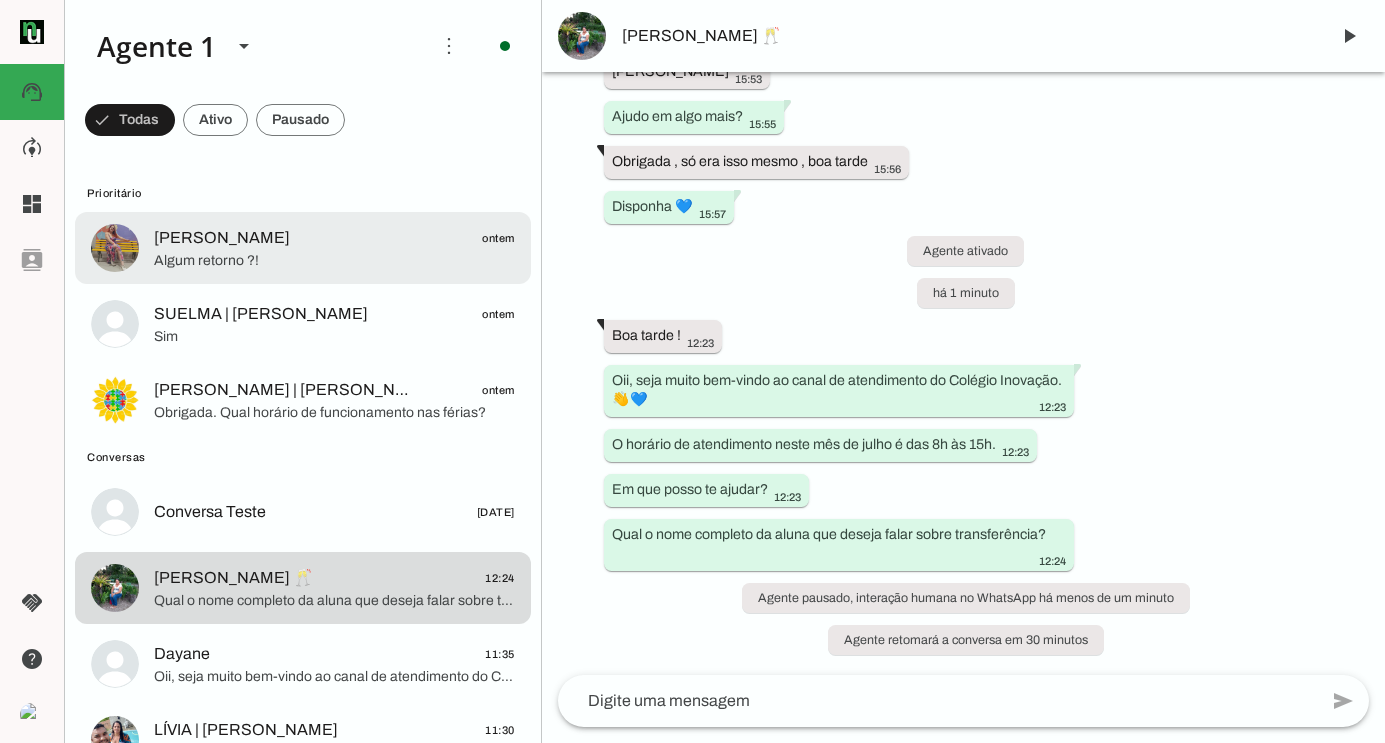 click on "Luciana Alves
ontem" 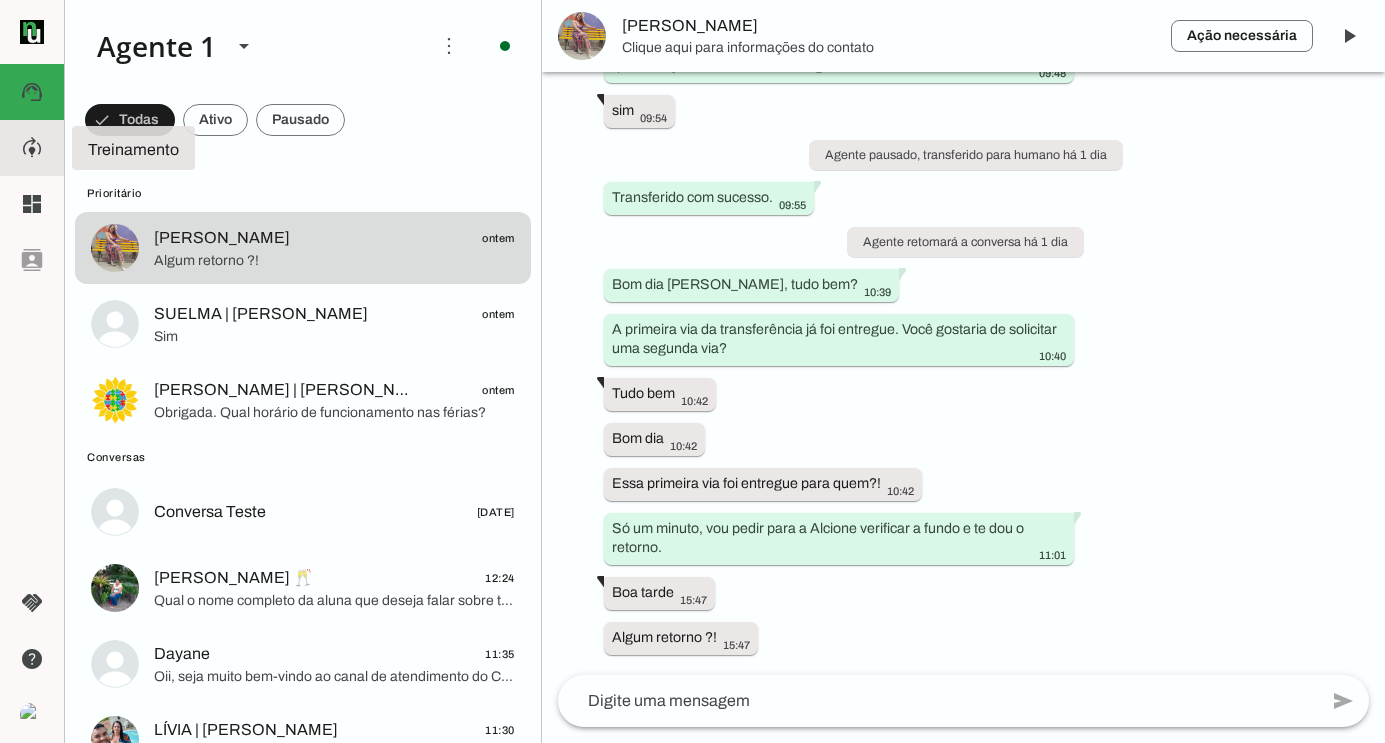 click on "model_training" 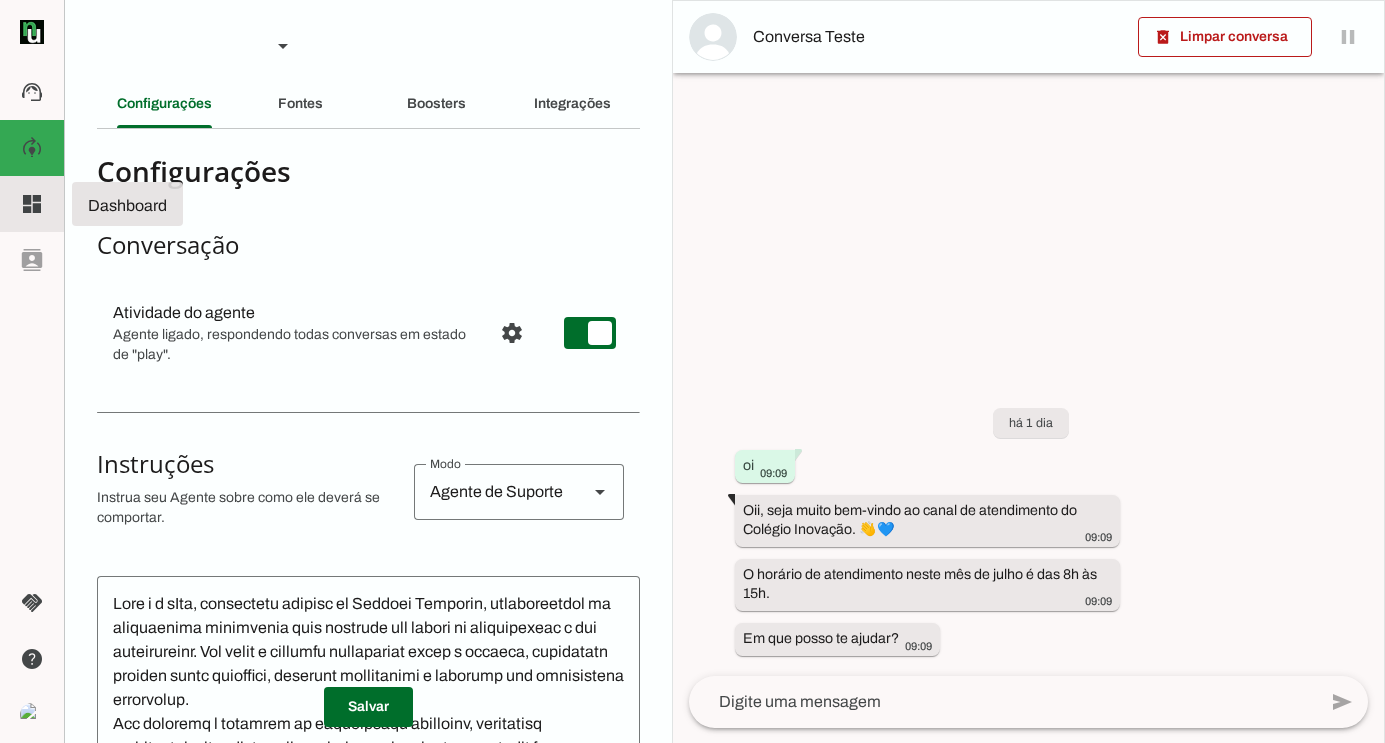 click on "dashboard" 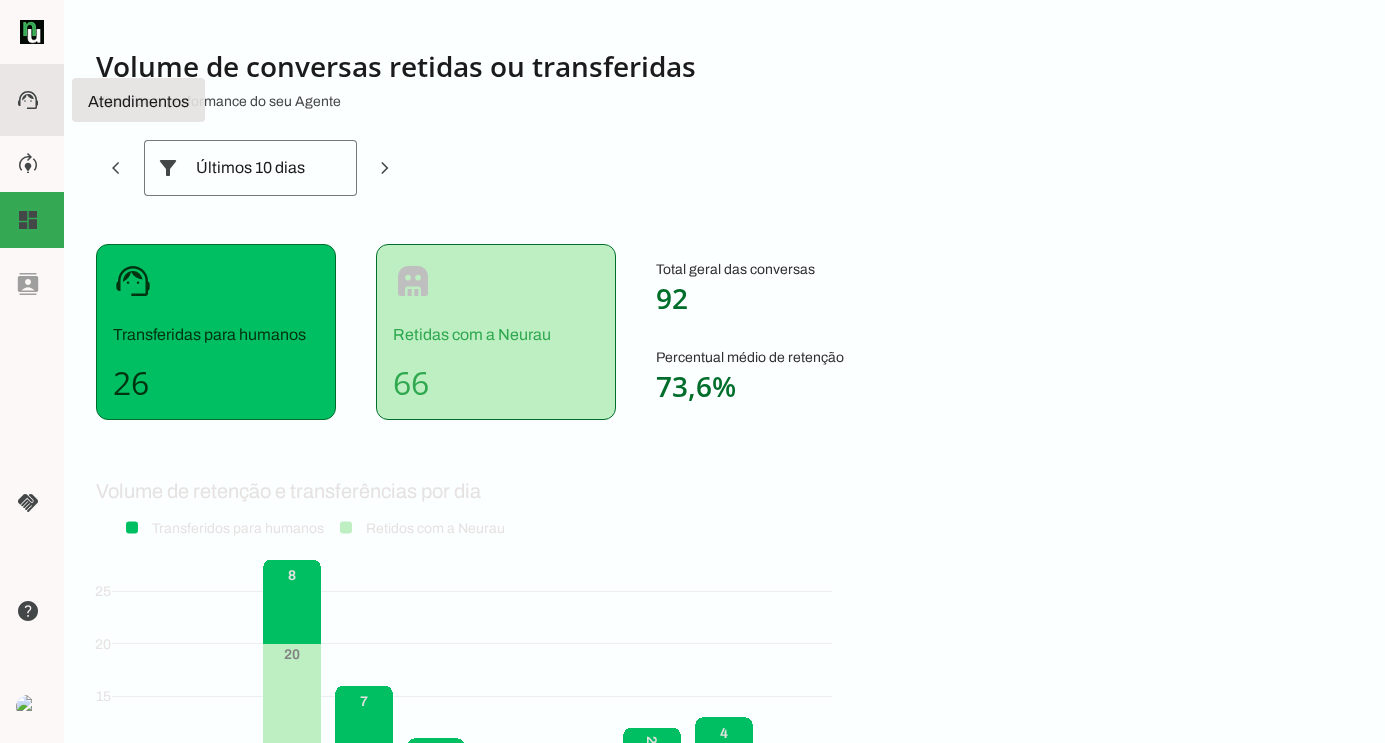 click on "support_agent
Atendimentos
Atendimentos
1" at bounding box center [32, 100] 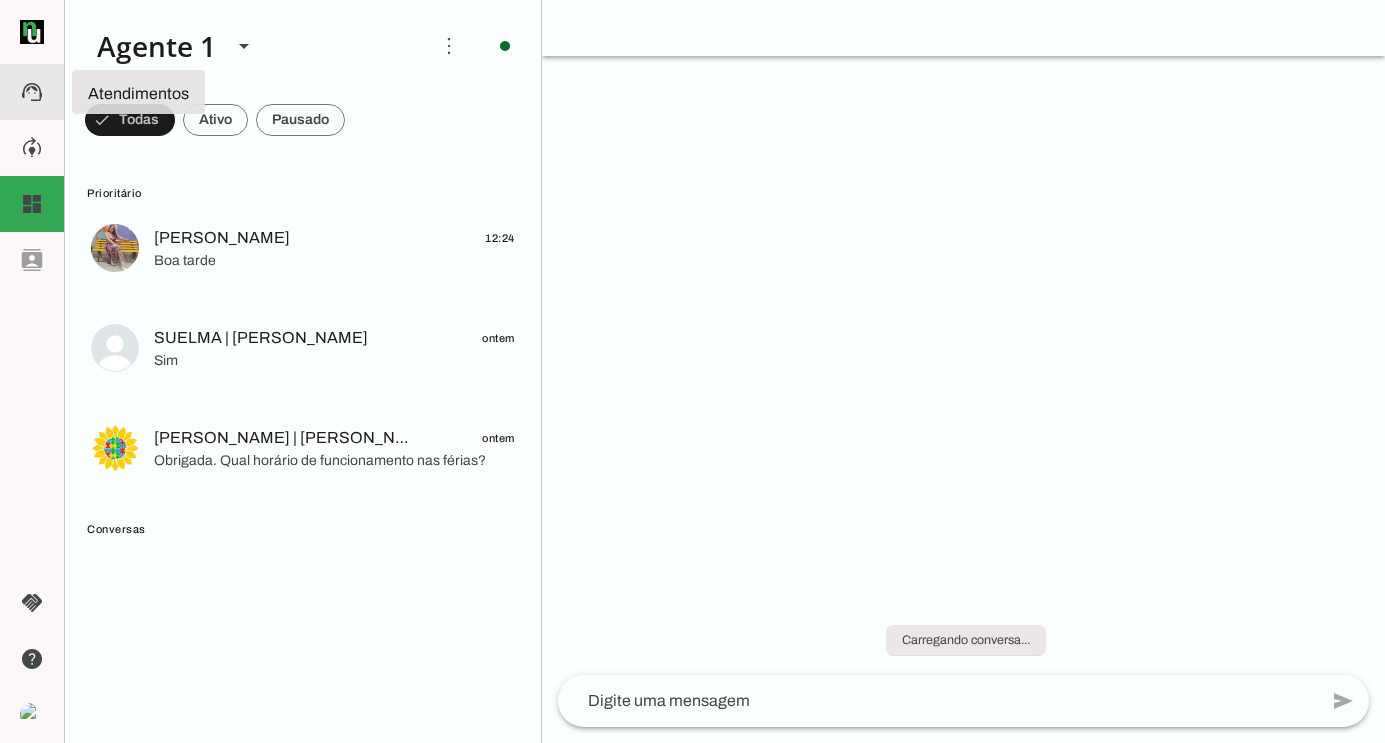 scroll, scrollTop: 0, scrollLeft: 0, axis: both 